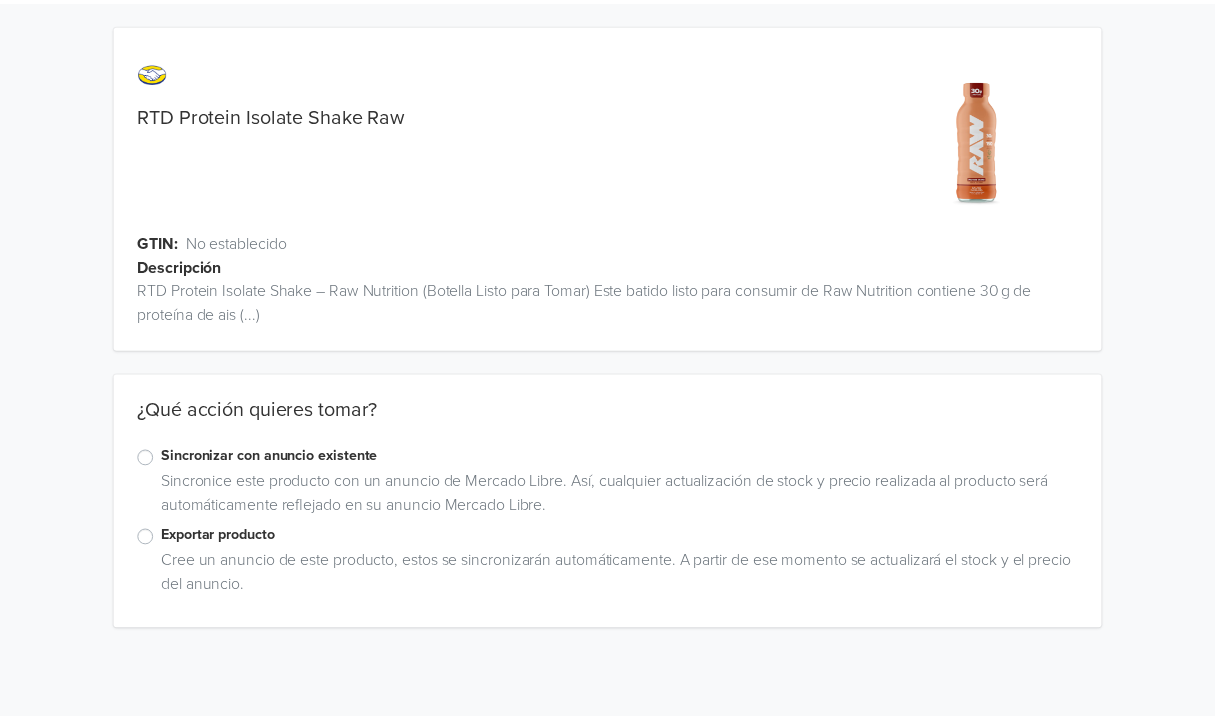 scroll, scrollTop: 0, scrollLeft: 0, axis: both 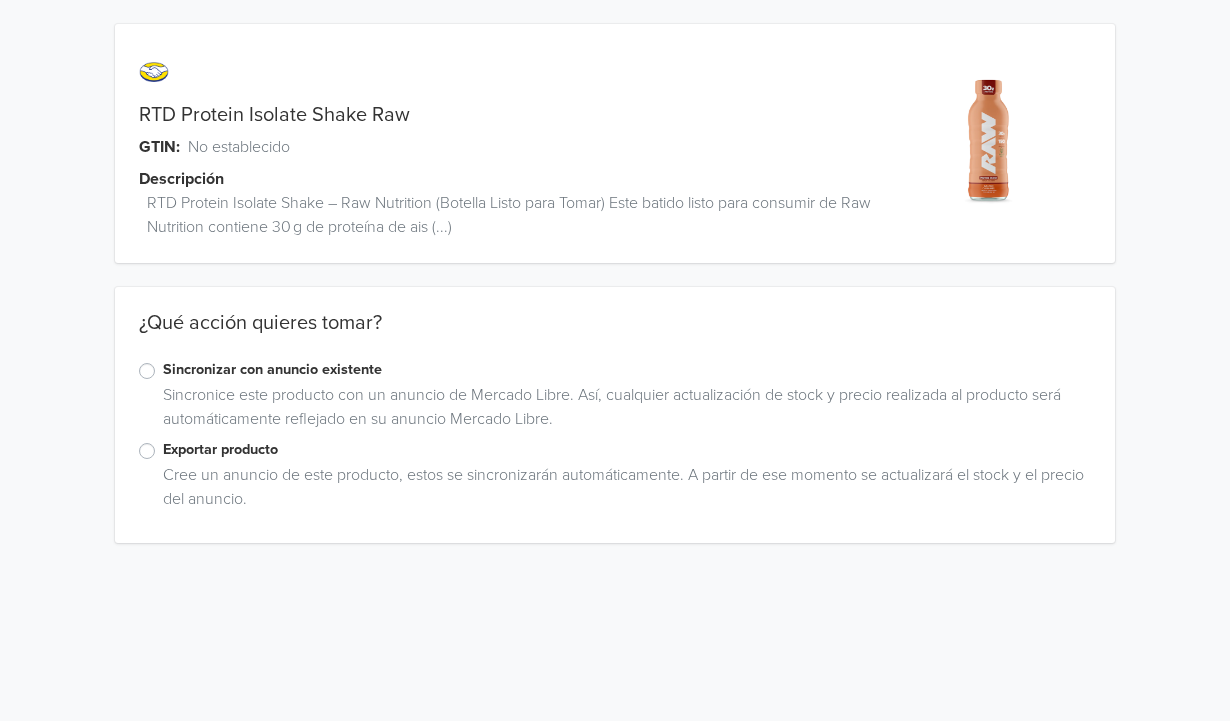 click on "Exportar producto" at bounding box center (627, 450) 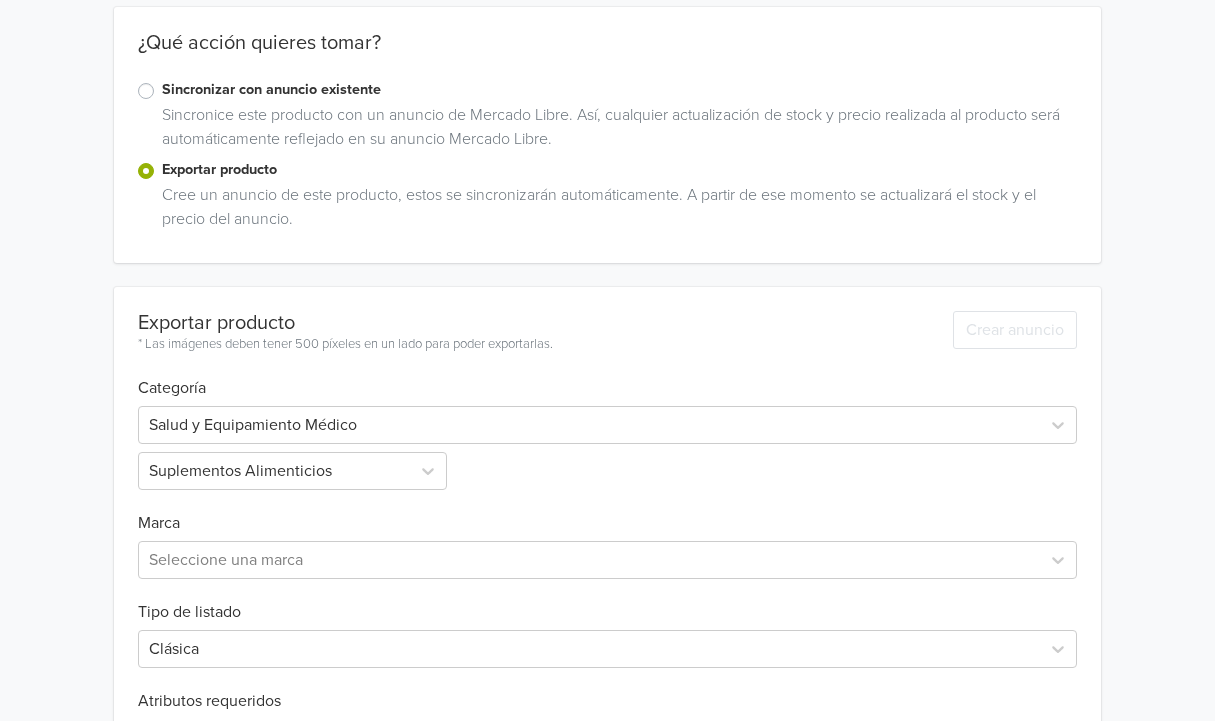 scroll, scrollTop: 711, scrollLeft: 0, axis: vertical 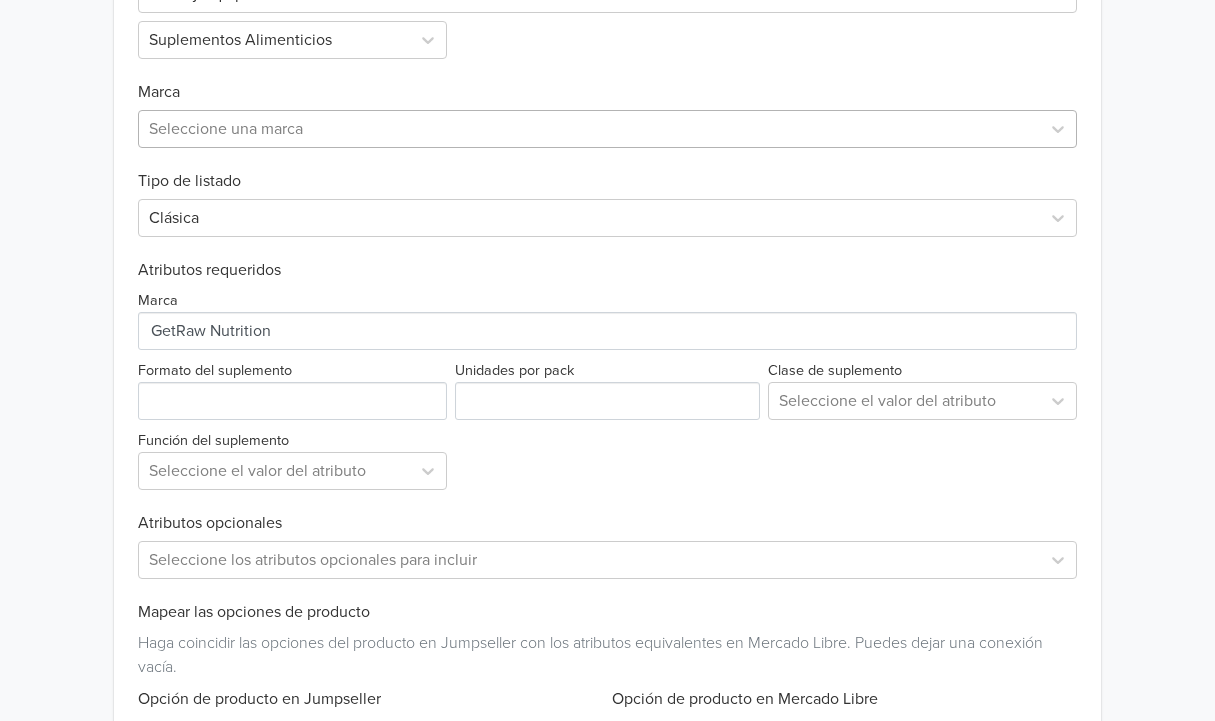 click on "Seleccione una marca" at bounding box center (590, 129) 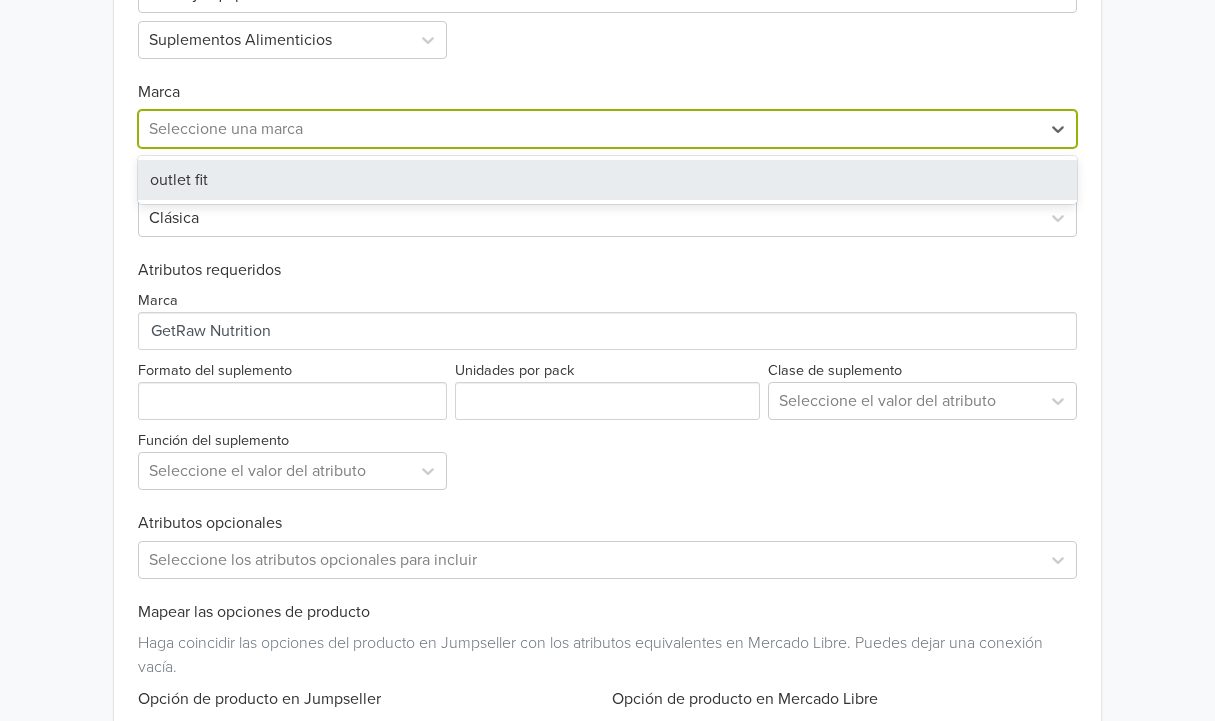 click on "outlet fit" at bounding box center (608, 180) 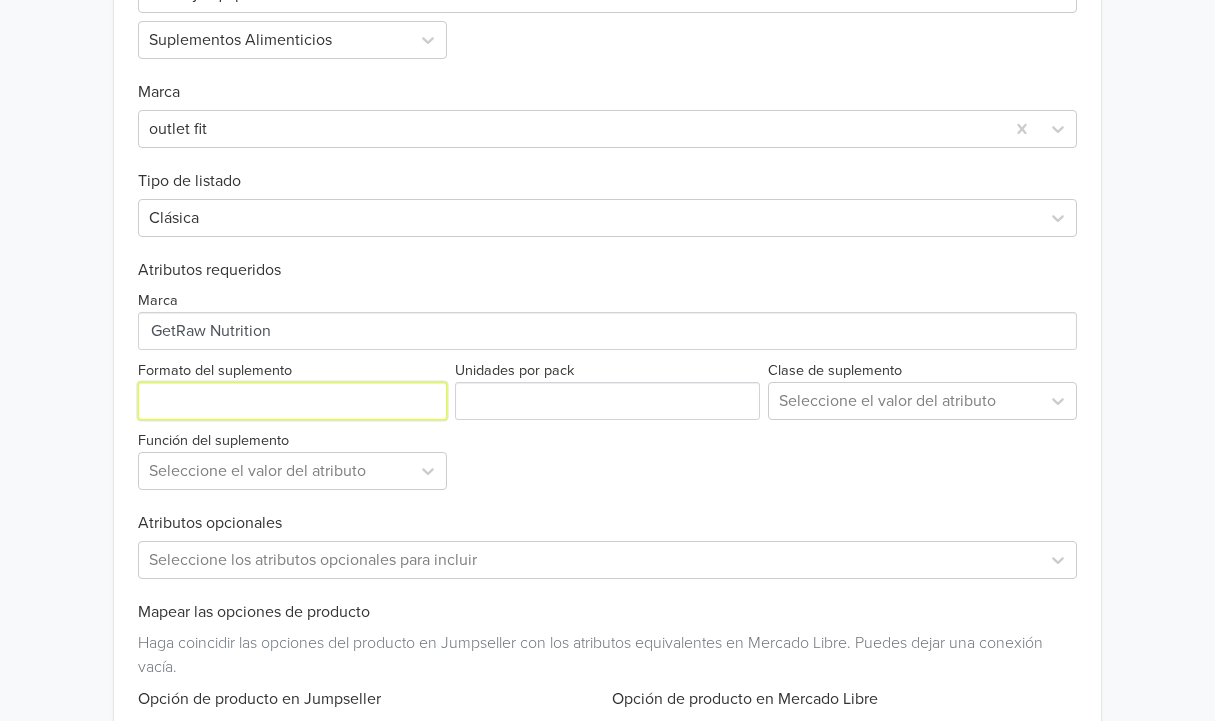 click on "Formato del suplemento" at bounding box center [292, 401] 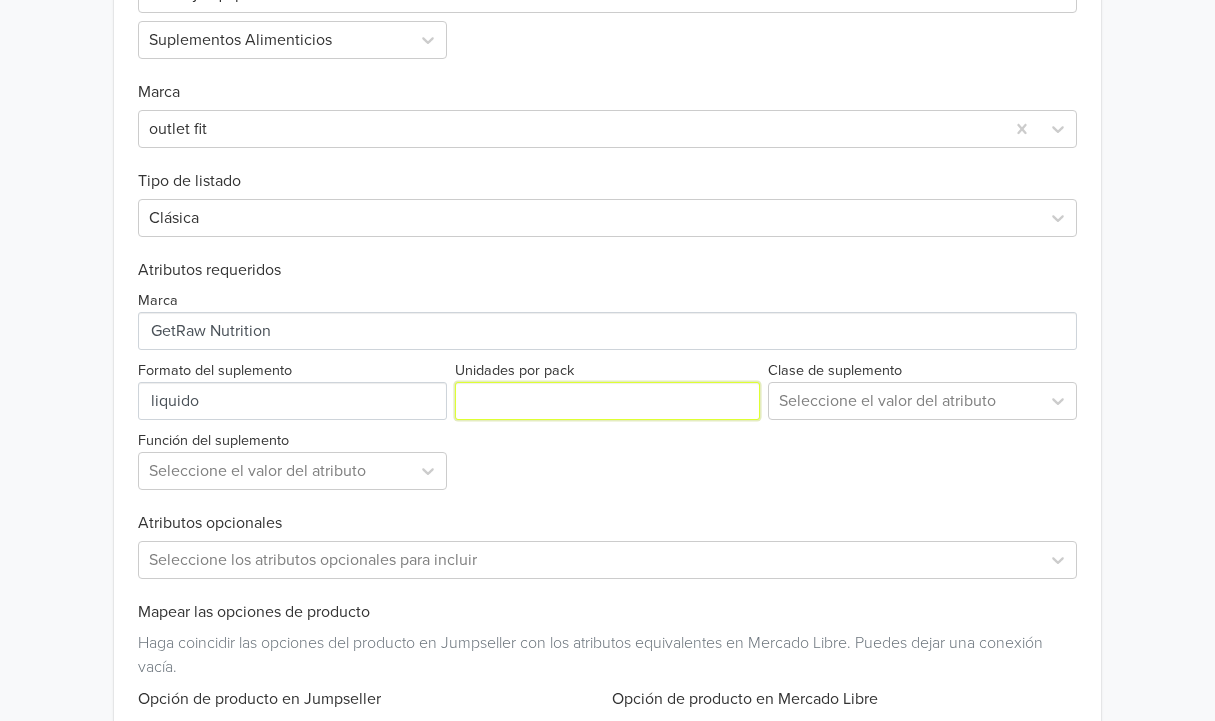 click on "Unidades por pack" at bounding box center (607, 401) 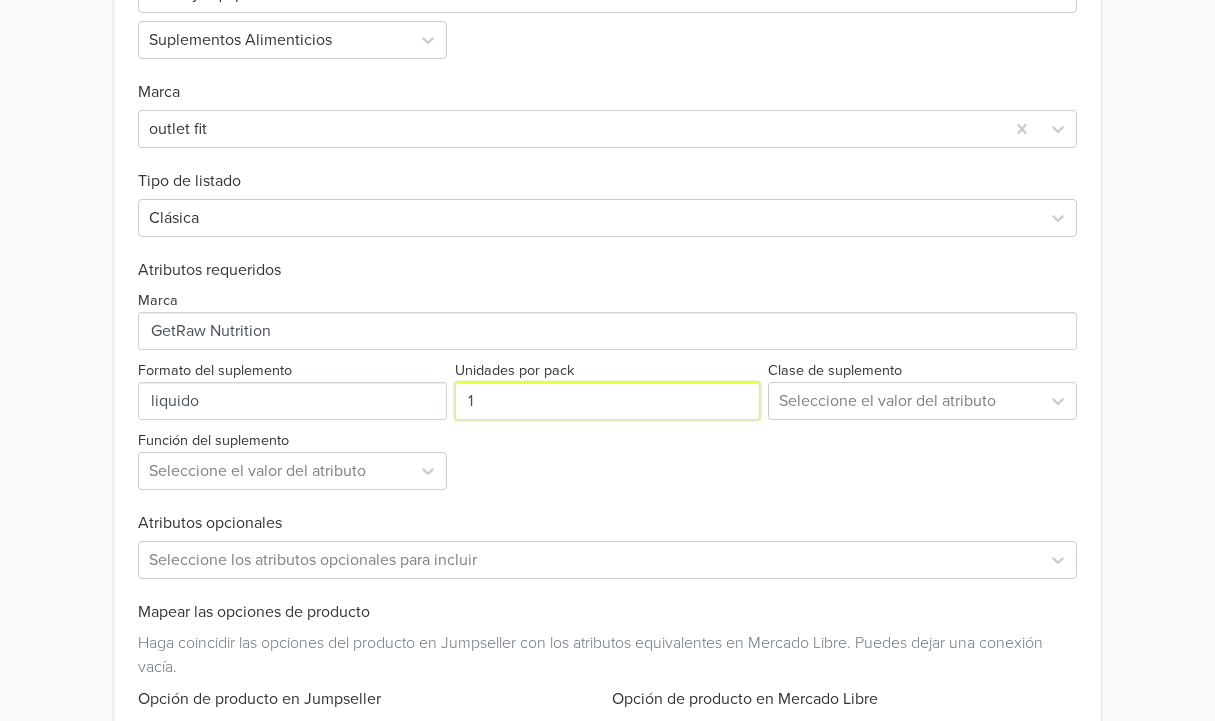 type on "1" 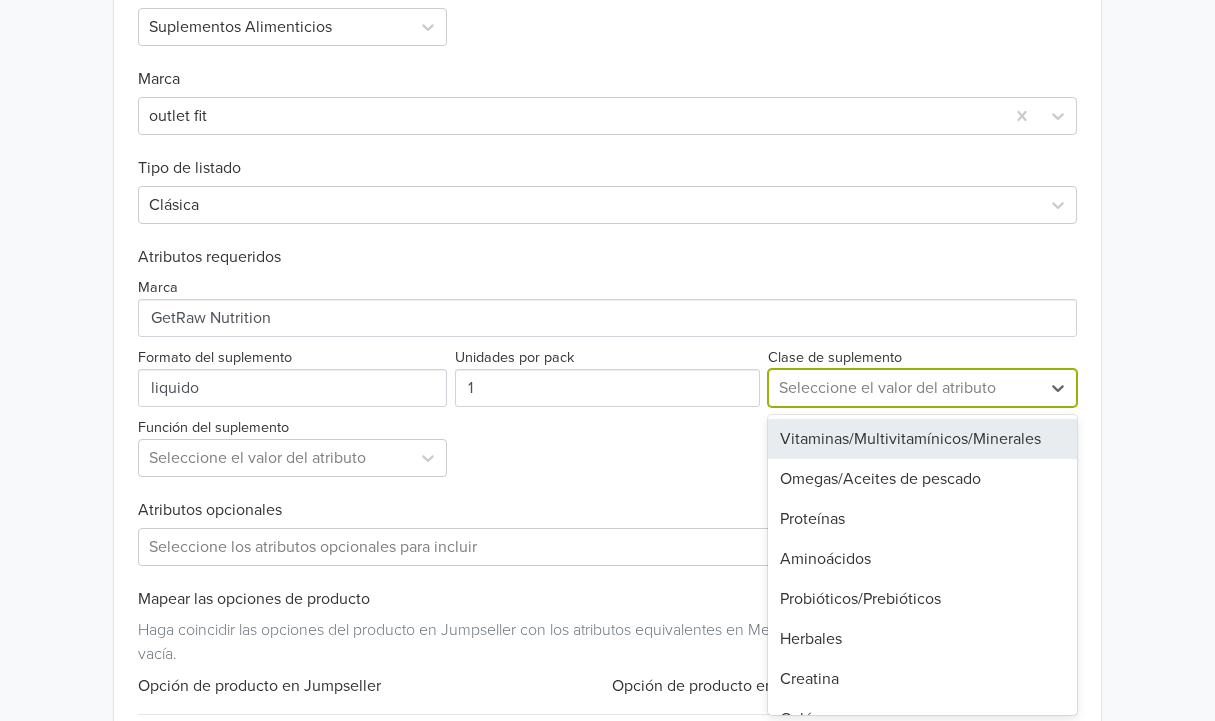 click on "Vitaminas/Multivitamínicos/Minerales, 1 of 9. 9 results available. Use Up and Down to choose options, press Enter to select the currently focused option, press Escape to exit the menu, press Tab to select the option and exit the menu. Seleccione el valor del atributo Vitaminas/Multivitamínicos/Minerales Omegas/Aceites de pescado Proteínas Aminoácidos Probióticos/Prebióticos Herbales Creatina Colágeno Otros" at bounding box center [922, 388] 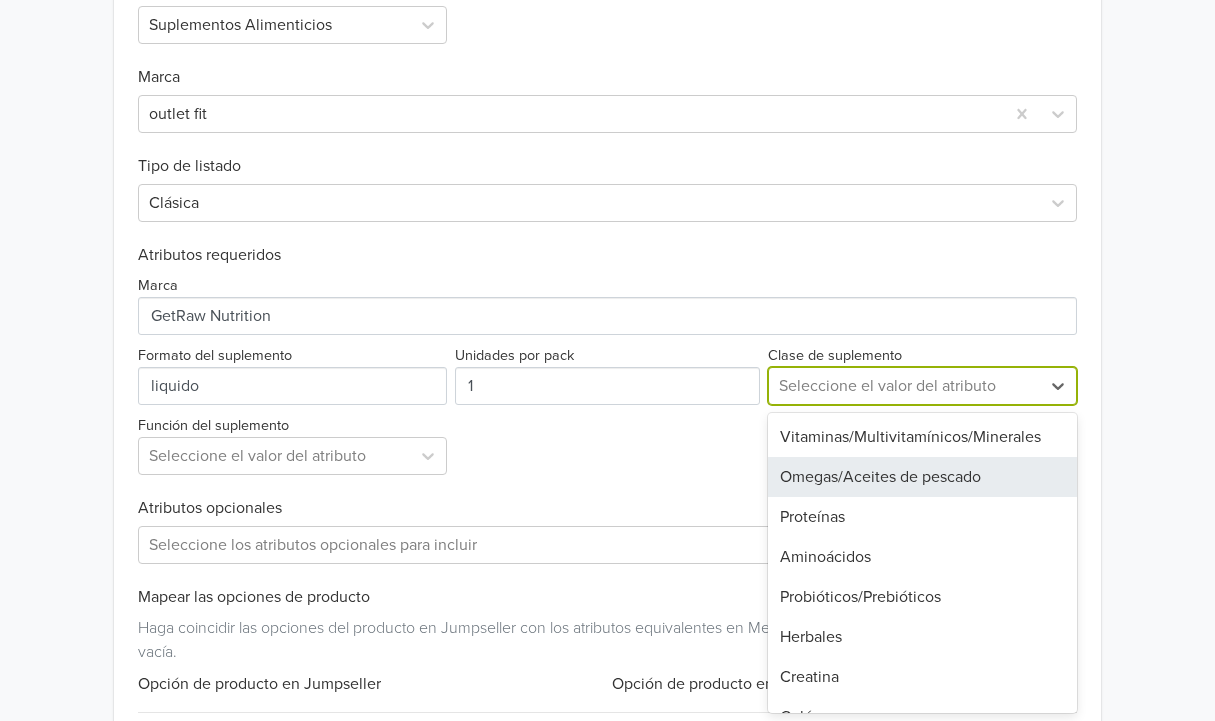 click on "Proteínas" at bounding box center (922, 517) 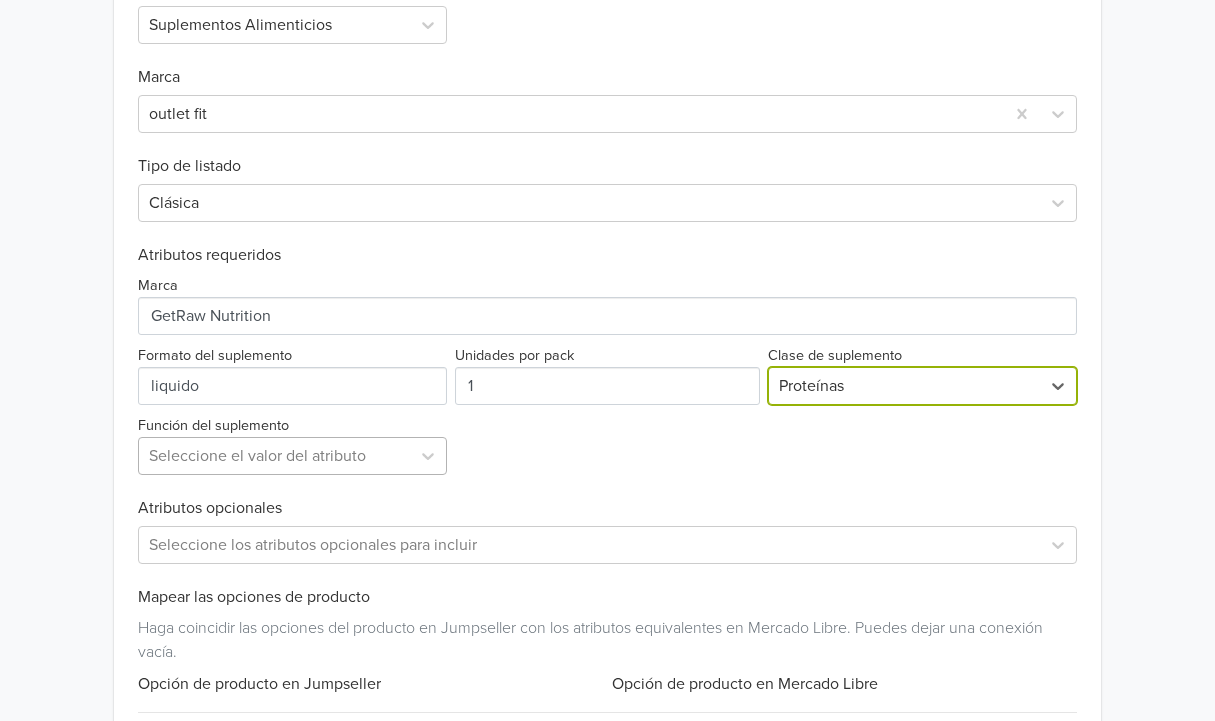 click on "Seleccione el valor del atributo" at bounding box center (292, 456) 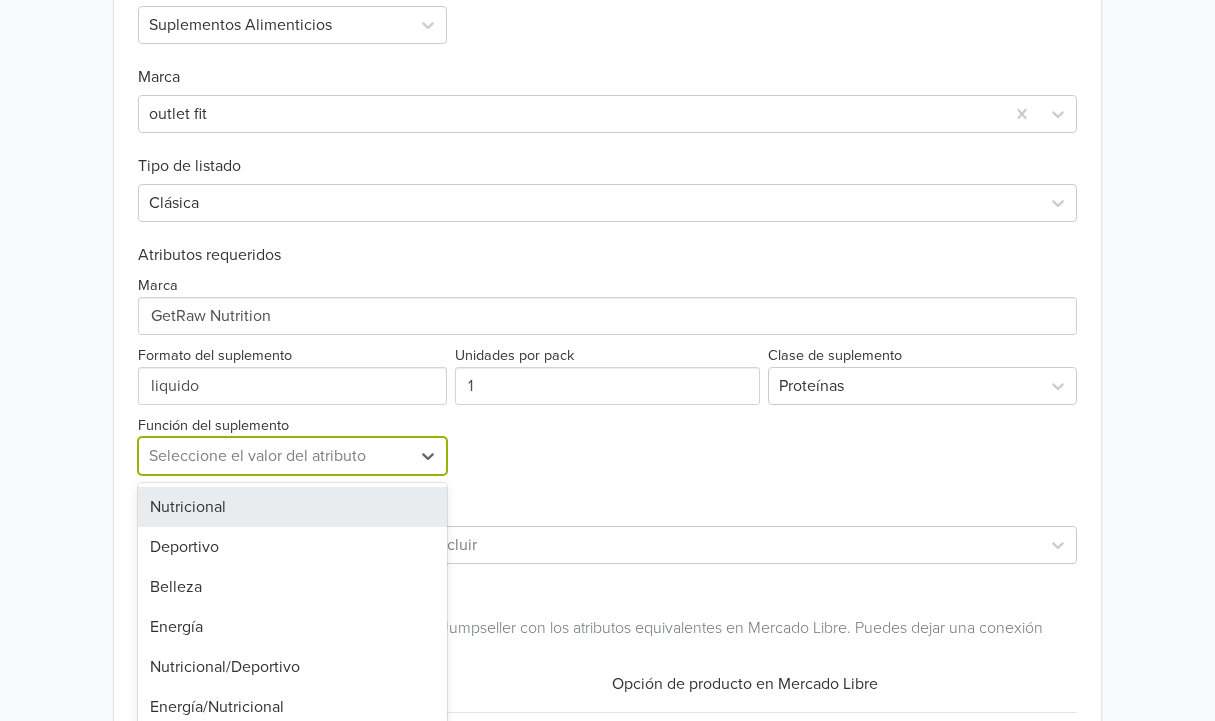 scroll, scrollTop: 796, scrollLeft: 0, axis: vertical 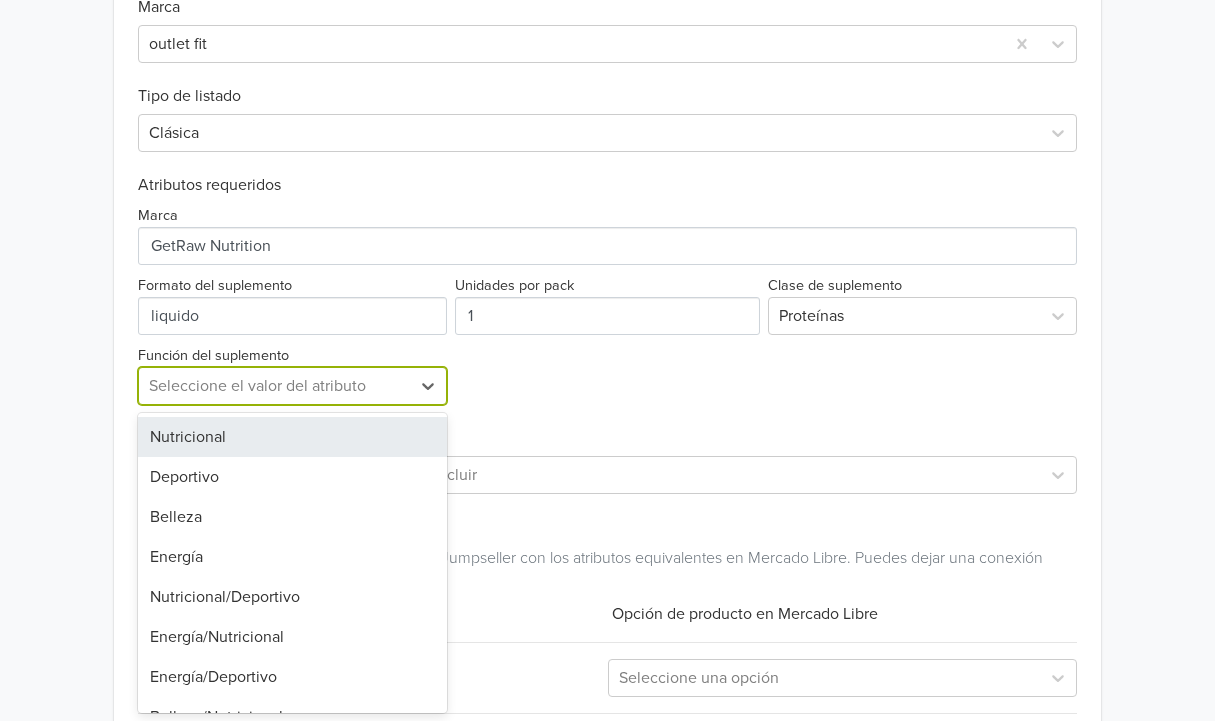 click on "Nutricional" at bounding box center [292, 437] 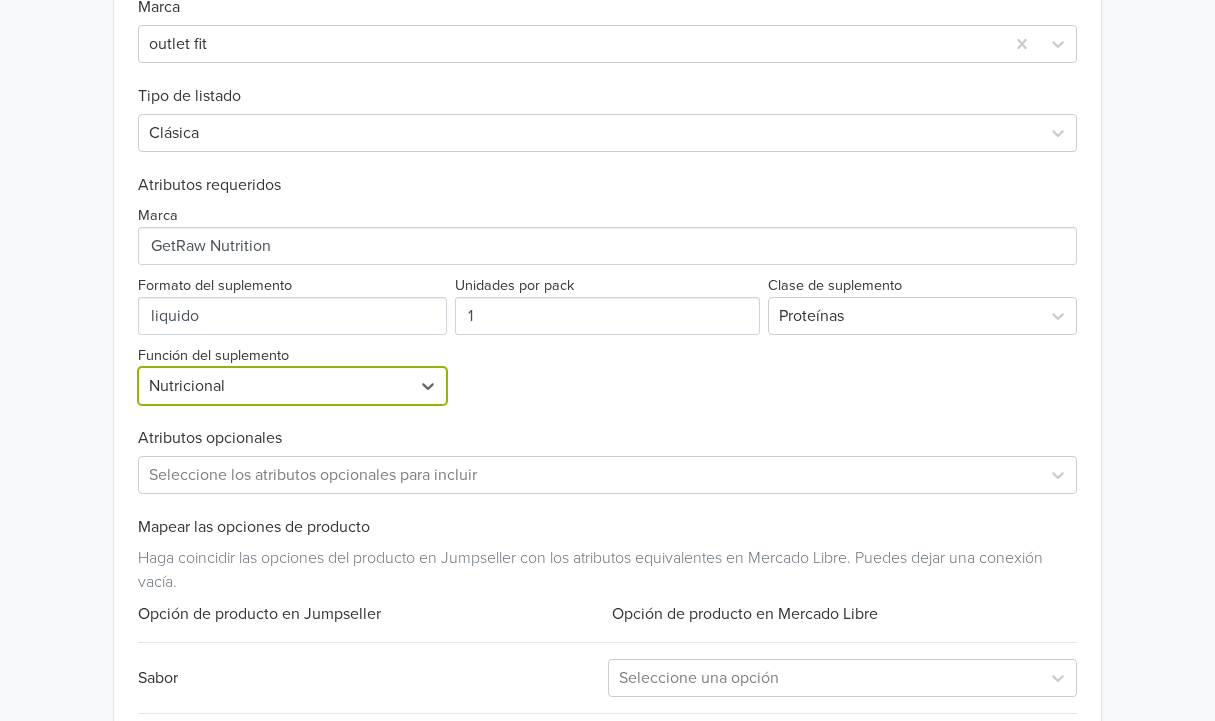 click on "Atributos opcionales" at bounding box center [608, 438] 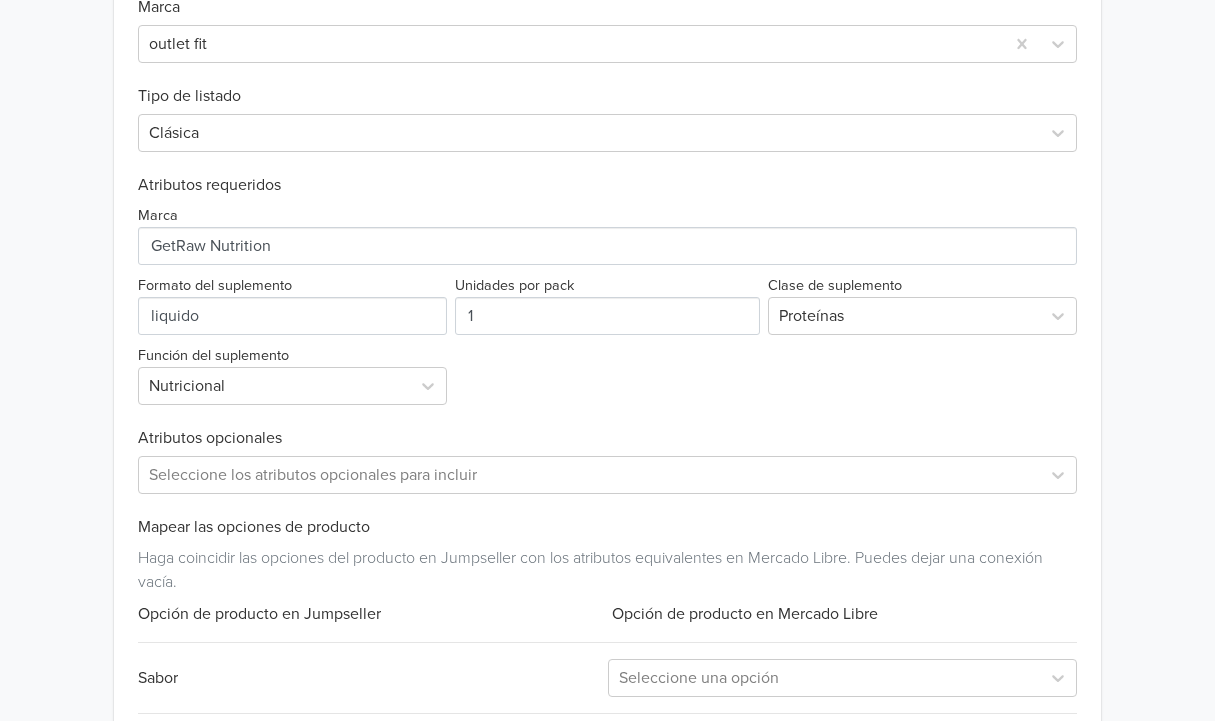 scroll, scrollTop: 914, scrollLeft: 0, axis: vertical 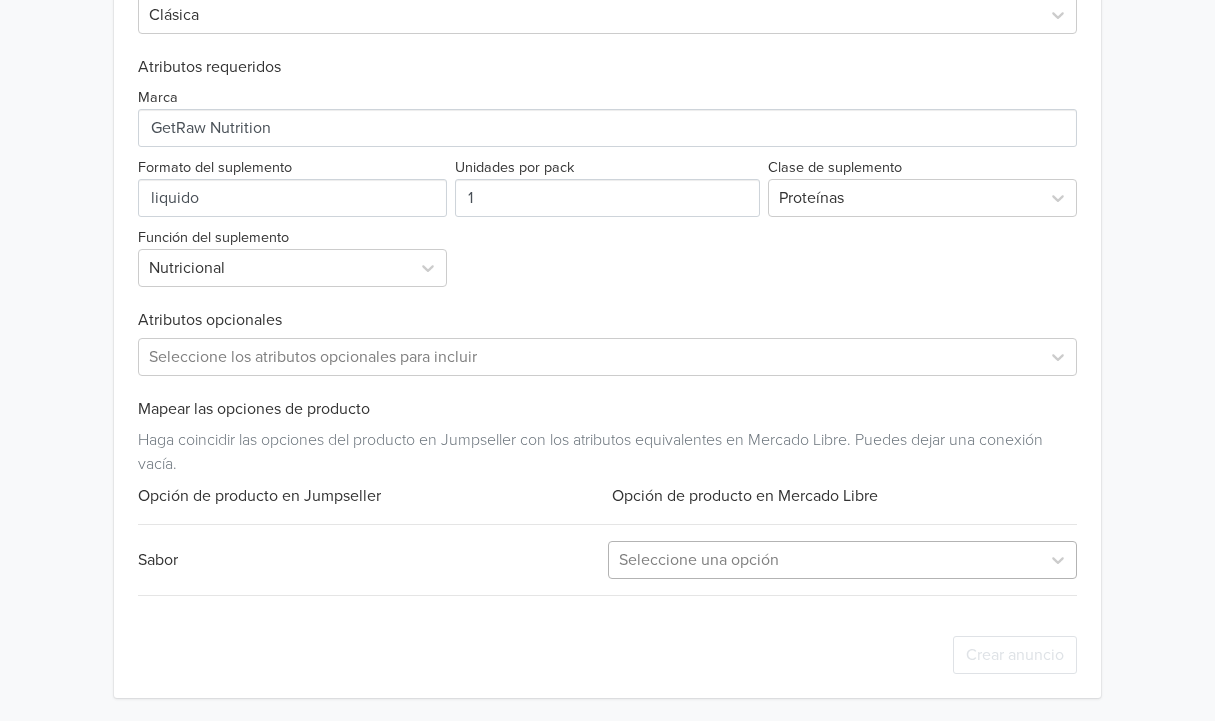 click at bounding box center (825, 560) 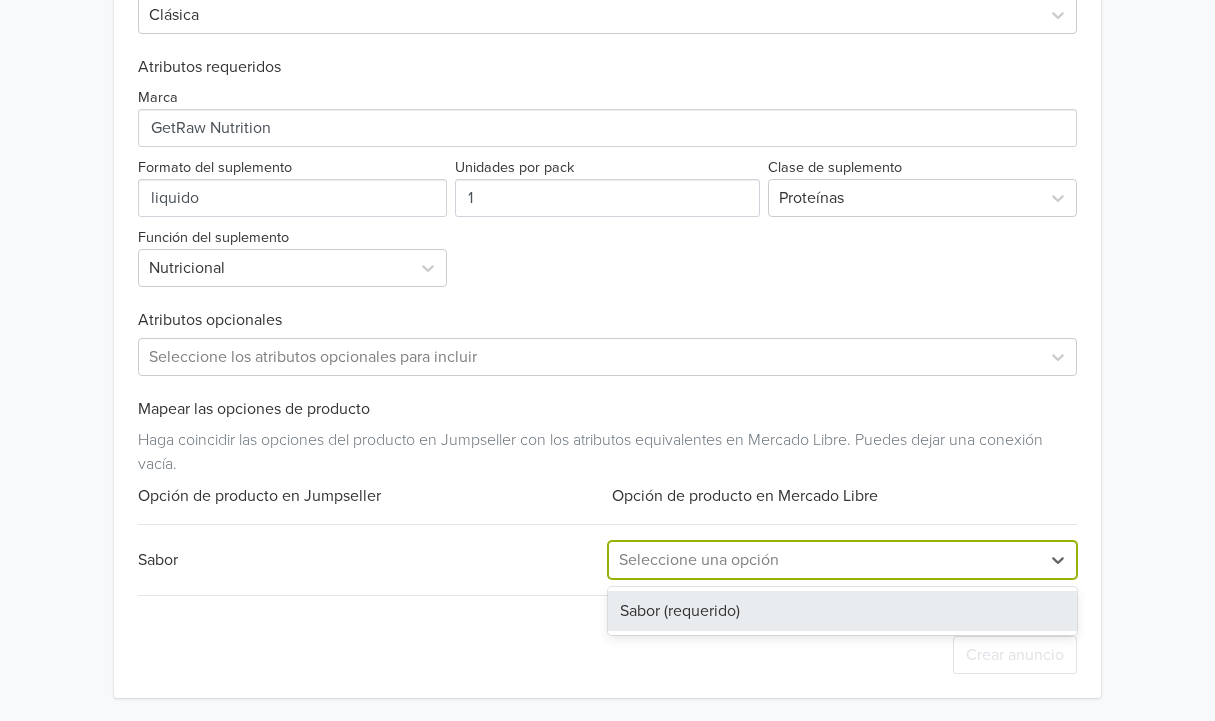 click on "Sabor (requerido)" at bounding box center (843, 611) 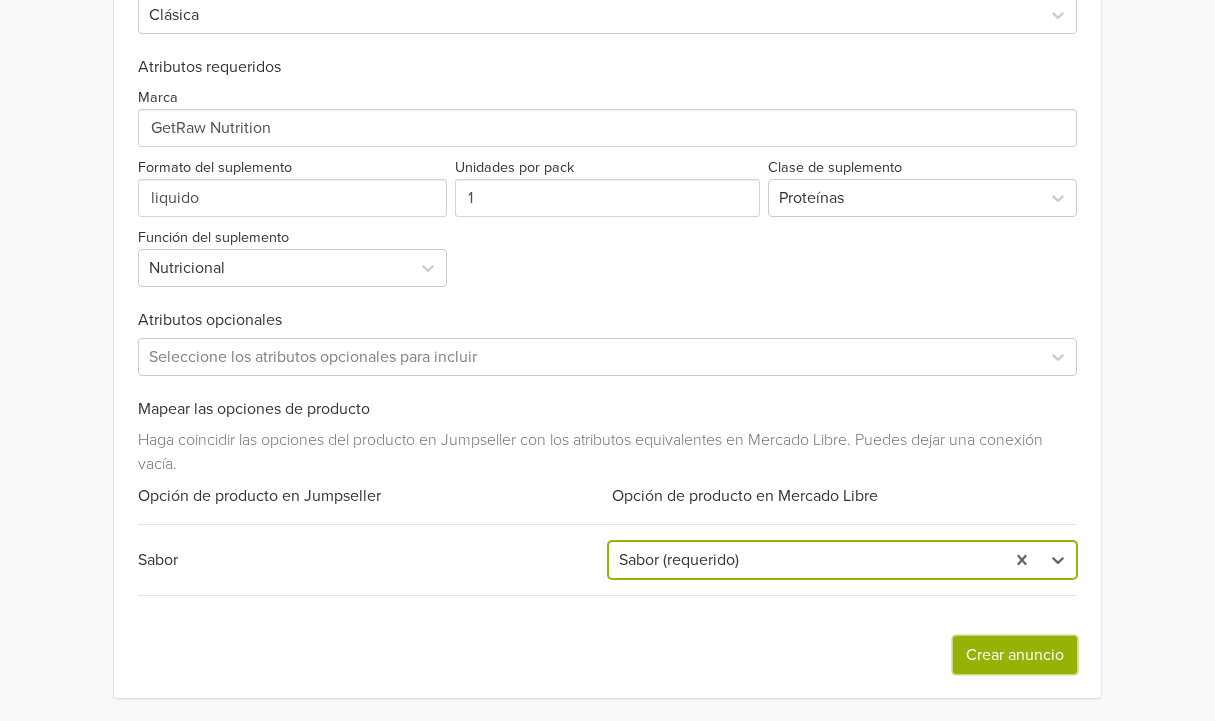 click on "Crear anuncio" at bounding box center [1015, 655] 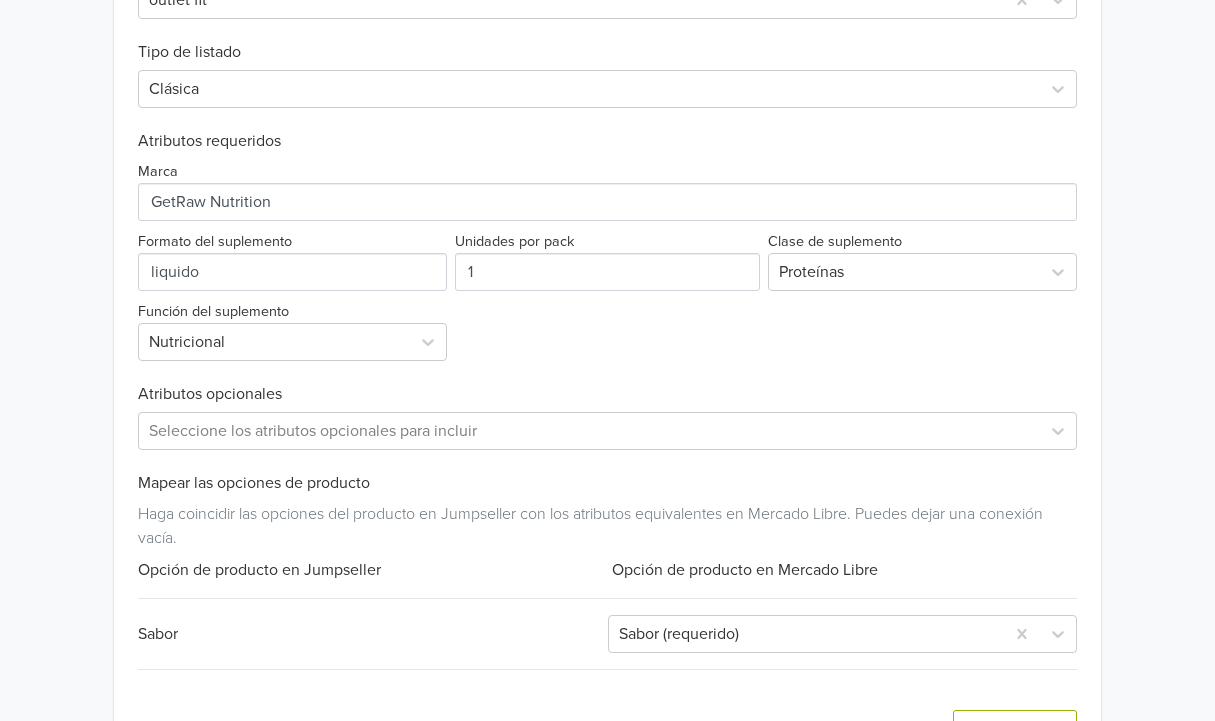 scroll, scrollTop: 1012, scrollLeft: 0, axis: vertical 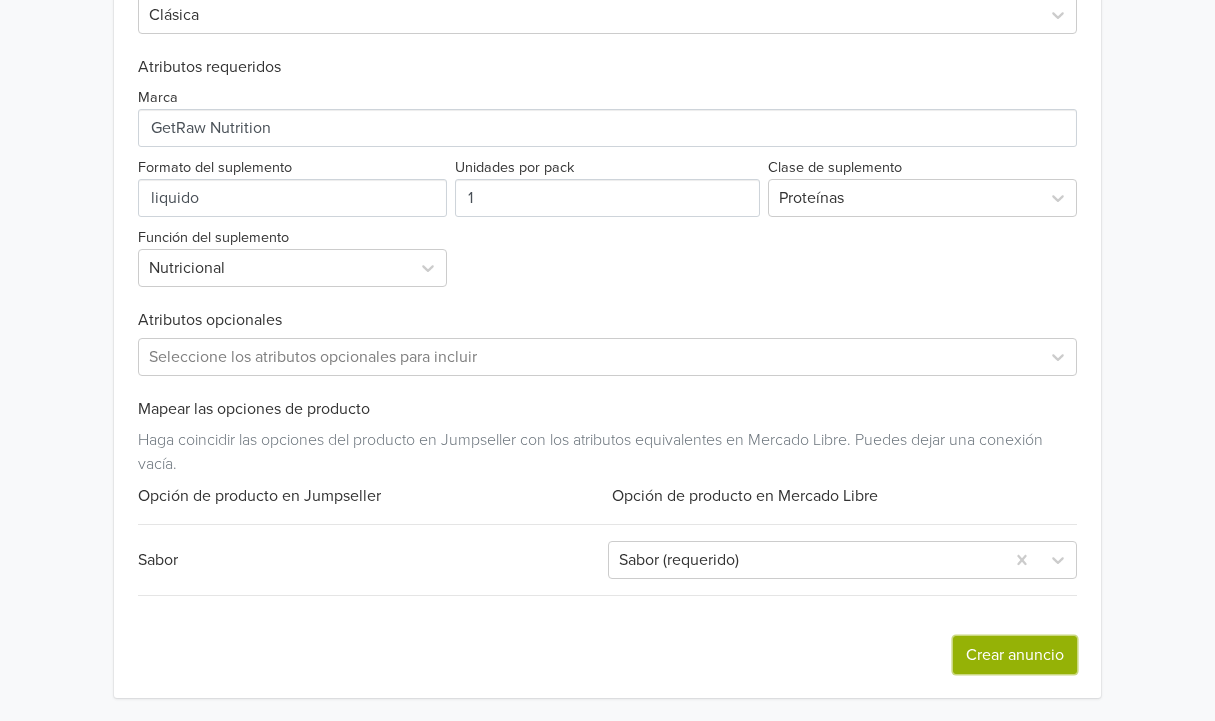 click on "Crear anuncio" at bounding box center (1015, 655) 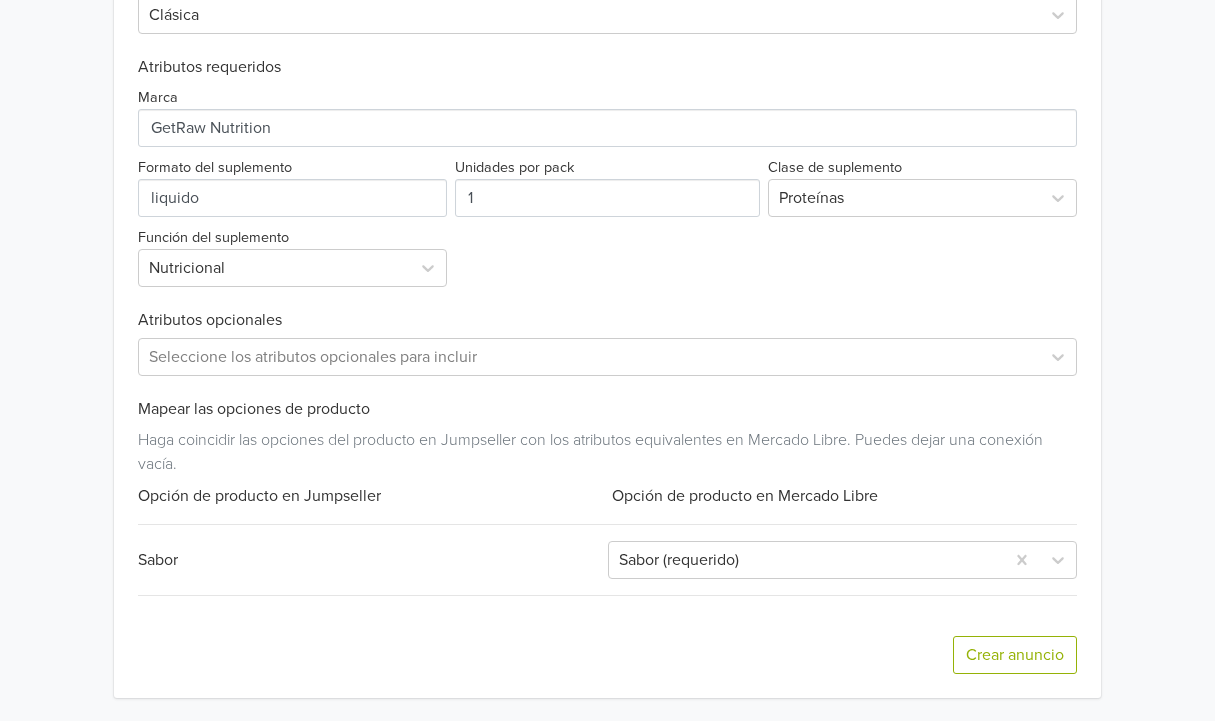 scroll, scrollTop: 0, scrollLeft: 0, axis: both 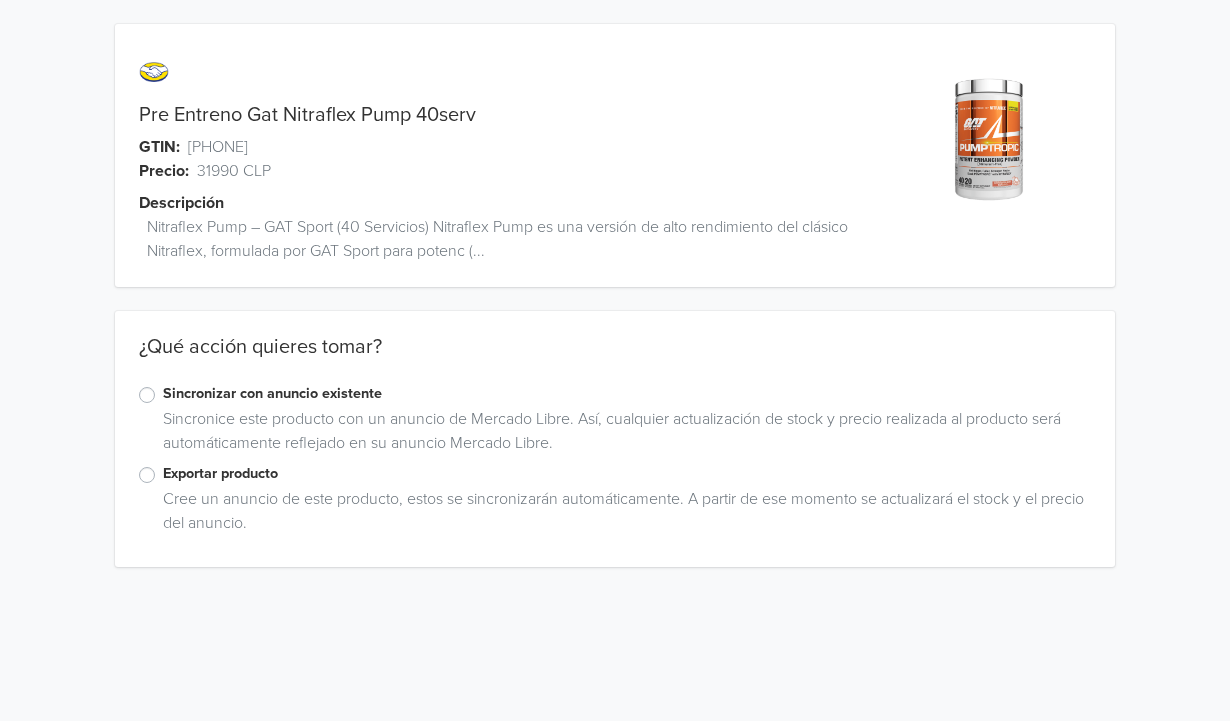 click on "Exportar producto" at bounding box center [627, 474] 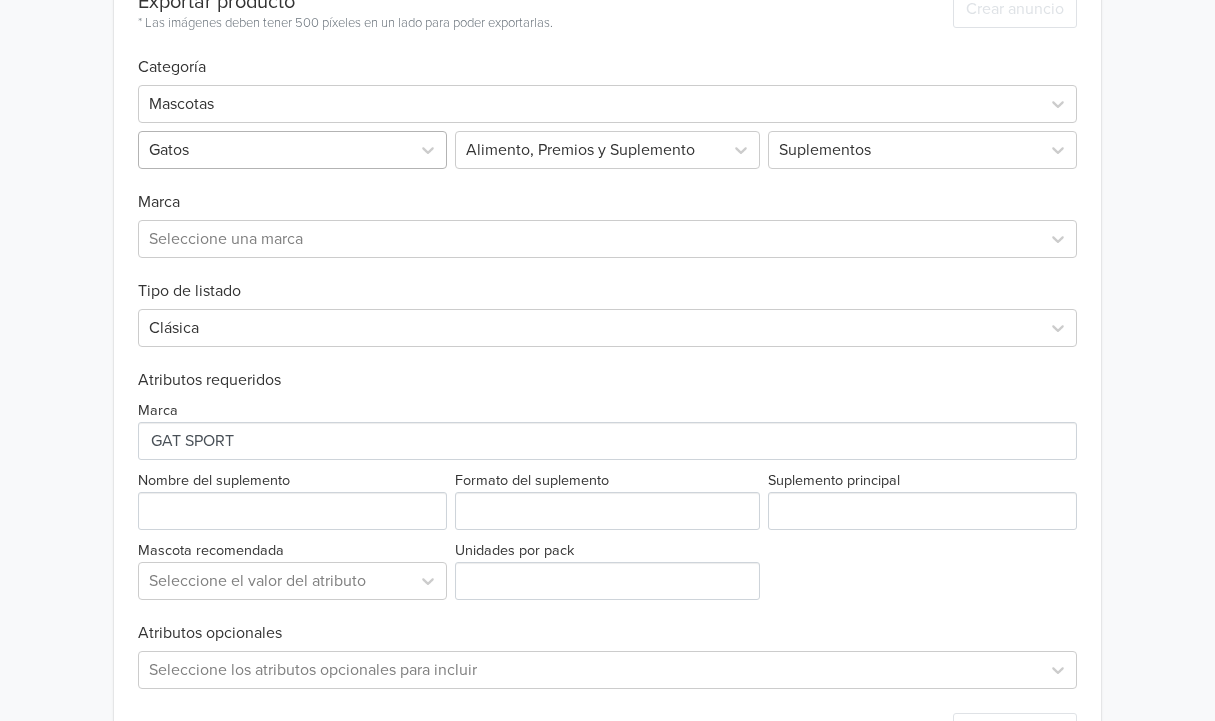 scroll, scrollTop: 543, scrollLeft: 0, axis: vertical 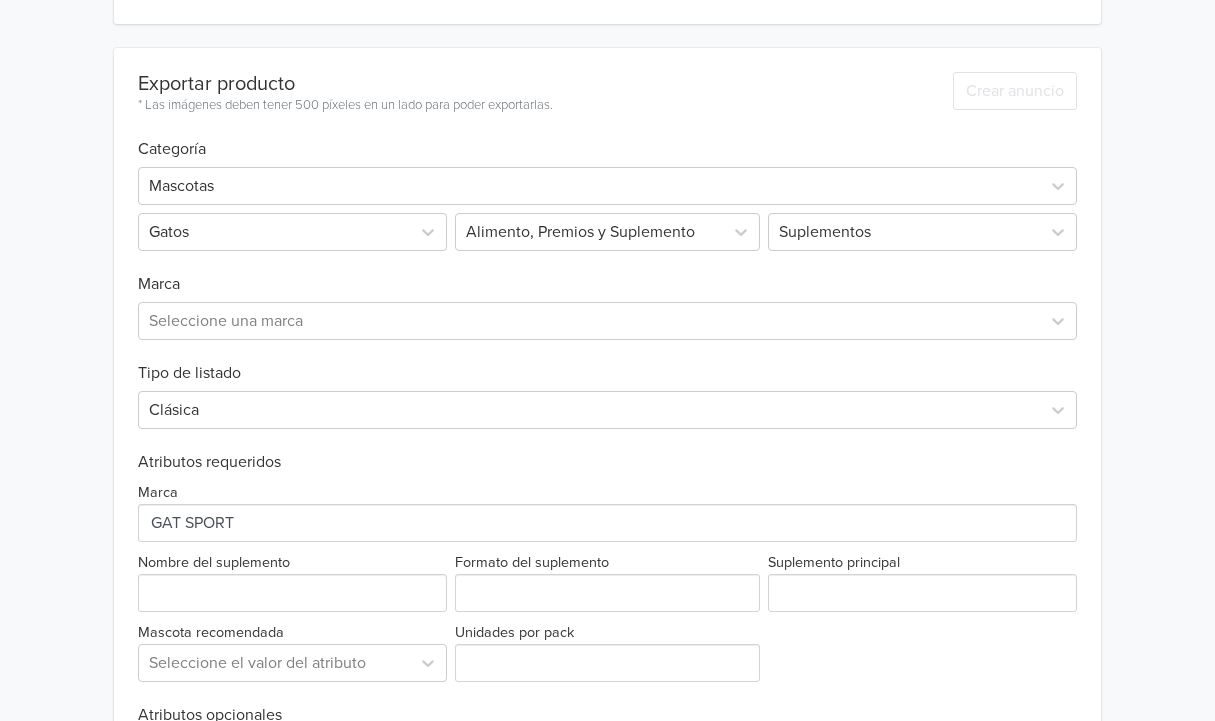 click on "Mascotas" at bounding box center (608, 186) 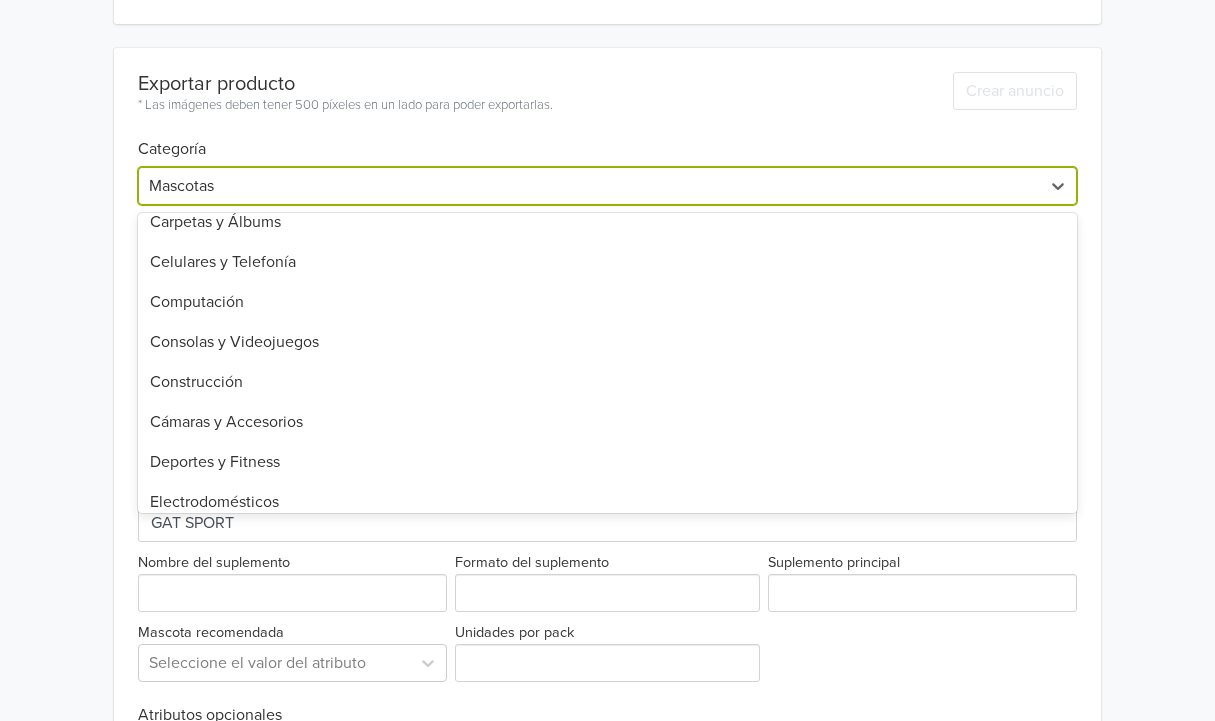 scroll, scrollTop: 466, scrollLeft: 0, axis: vertical 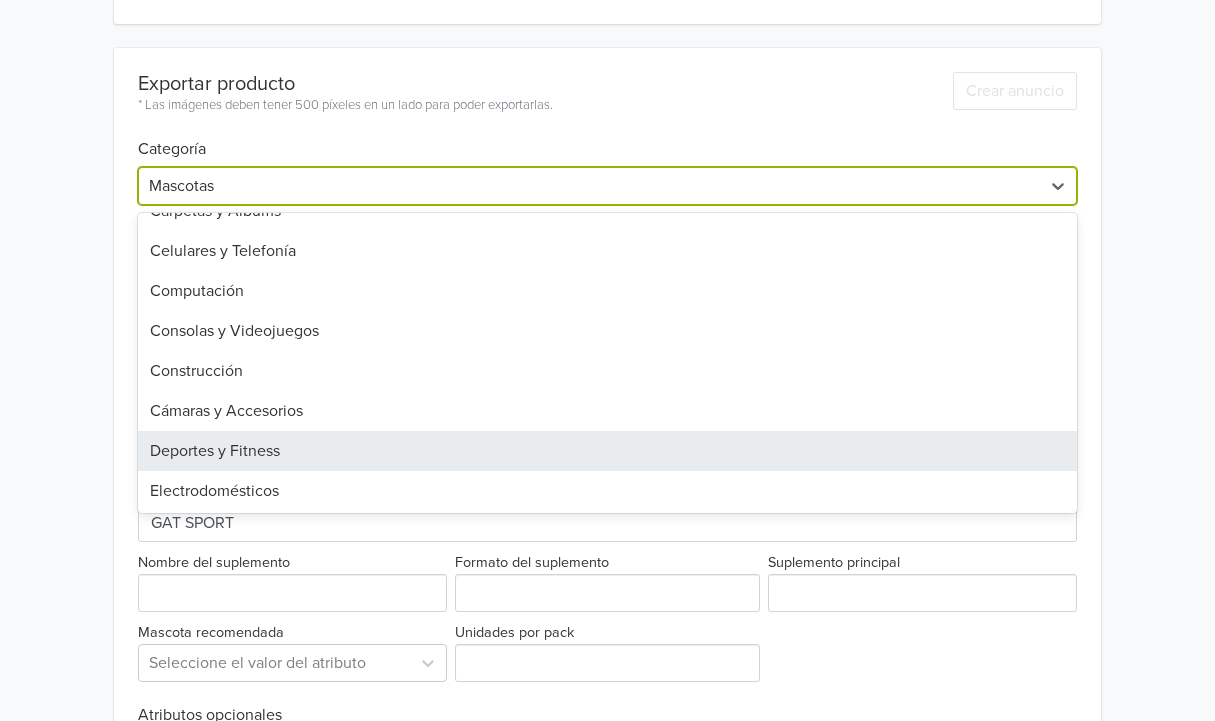 click on "Deportes y Fitness" at bounding box center (608, 451) 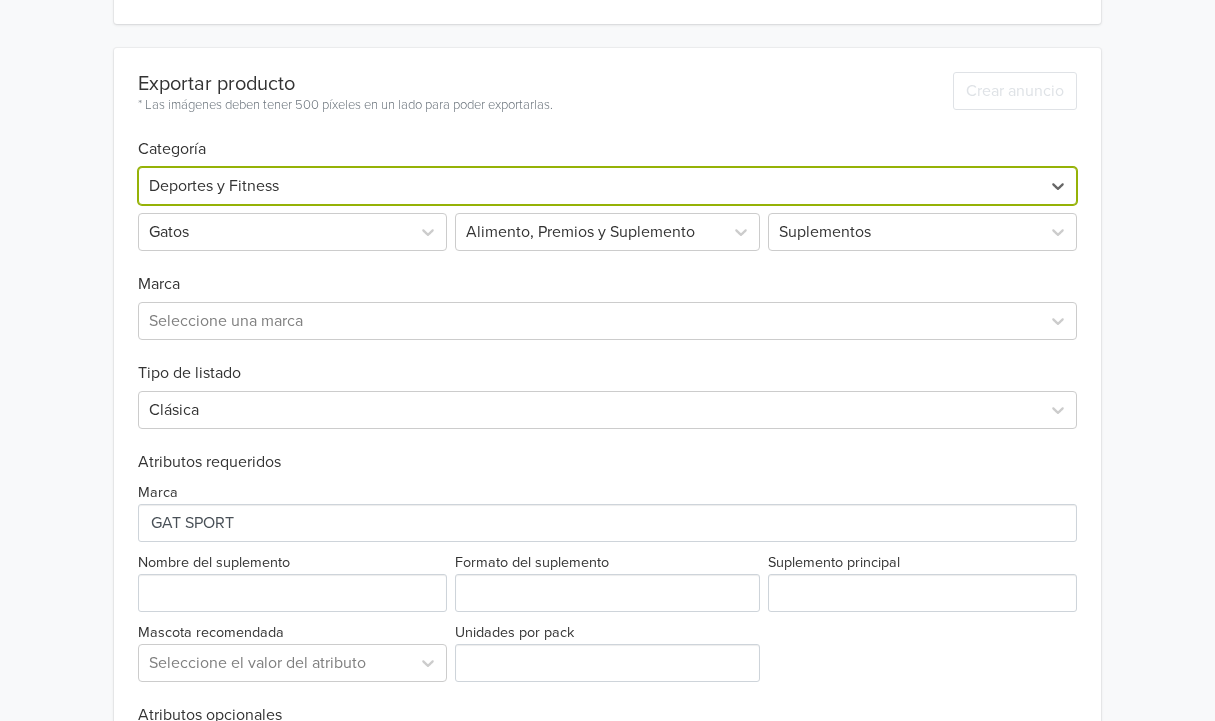 scroll, scrollTop: 272, scrollLeft: 0, axis: vertical 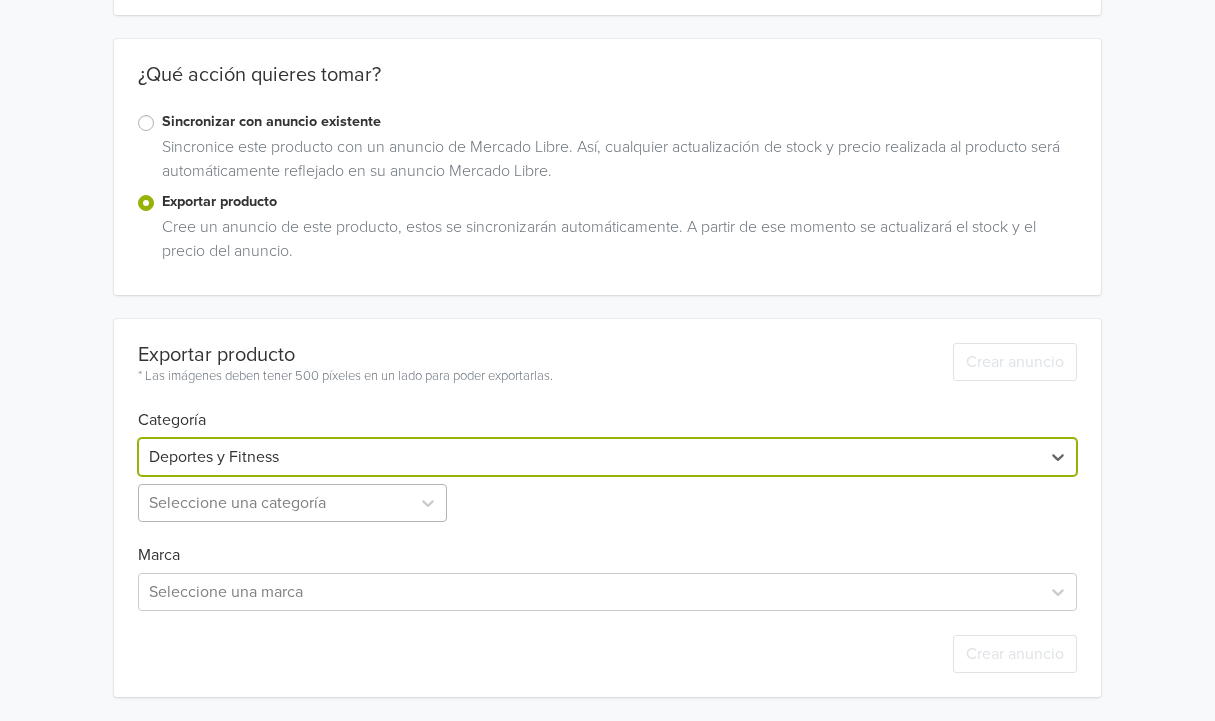 click at bounding box center [274, 503] 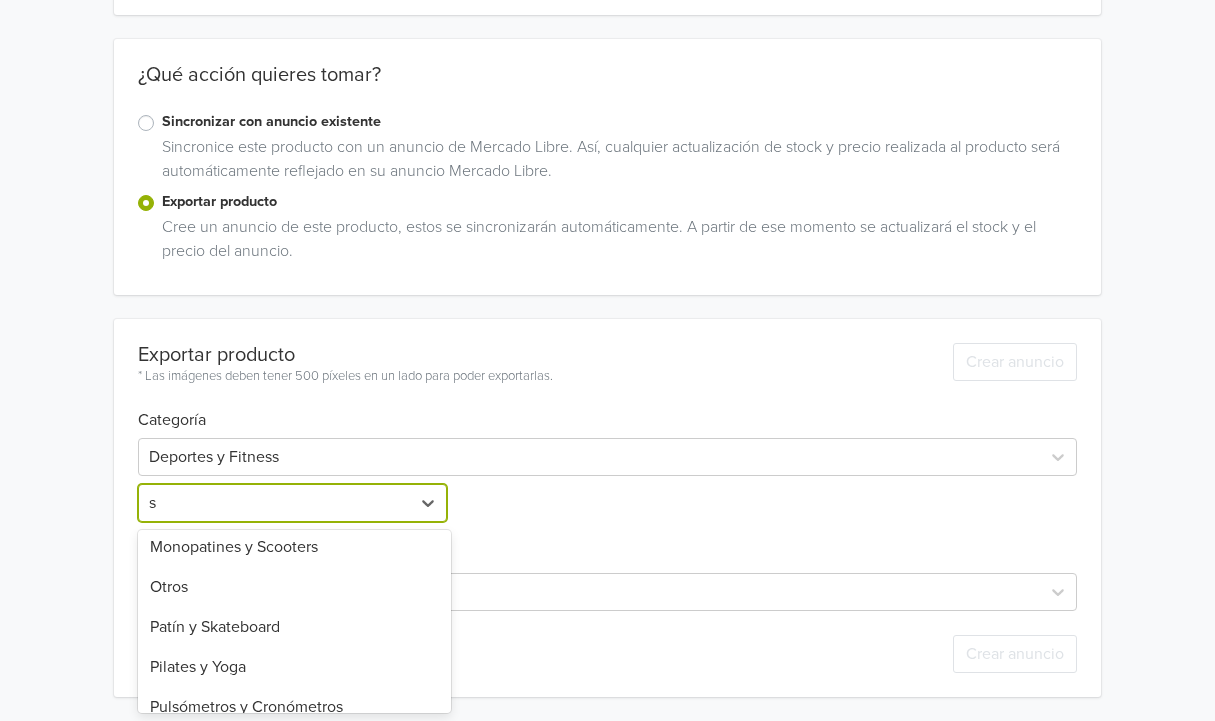 scroll, scrollTop: 327, scrollLeft: 0, axis: vertical 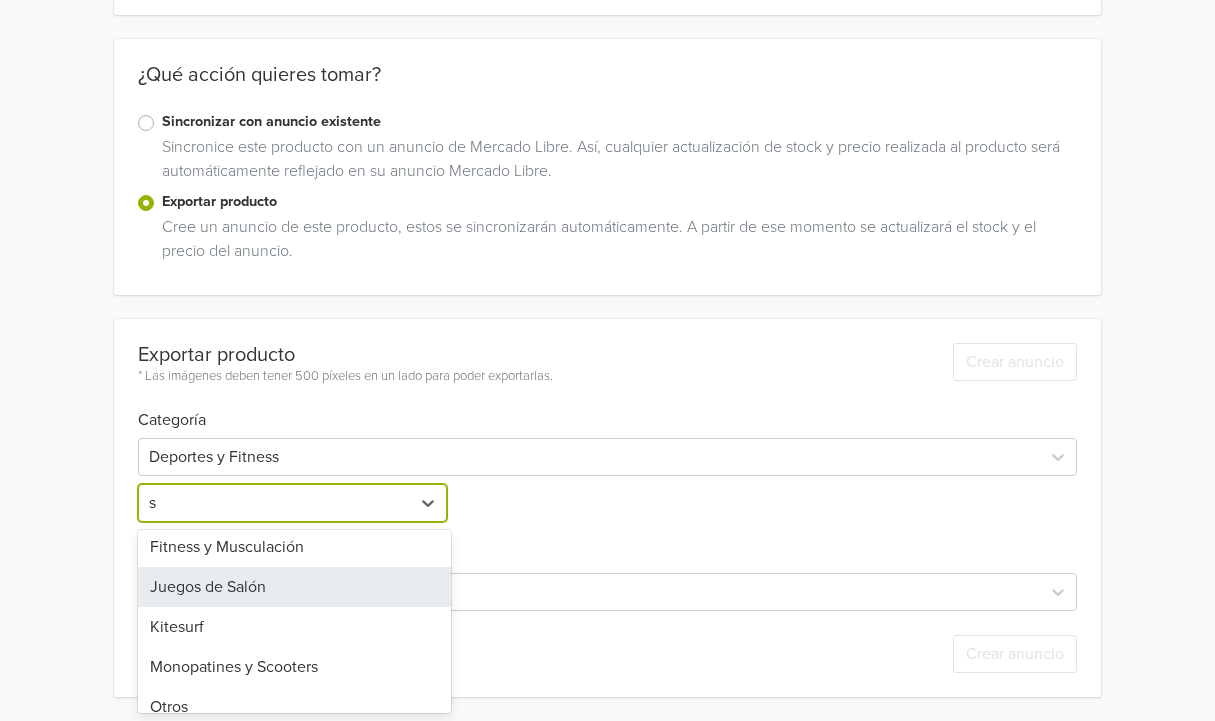 type on "su" 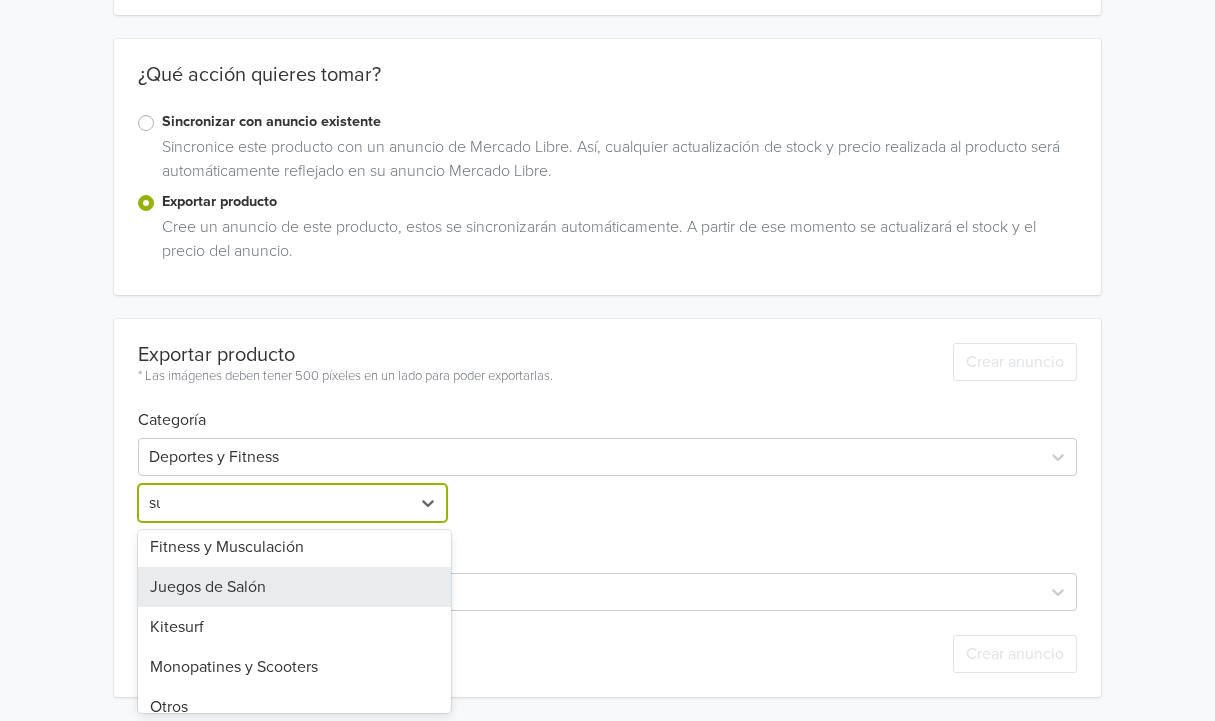 scroll, scrollTop: 0, scrollLeft: 0, axis: both 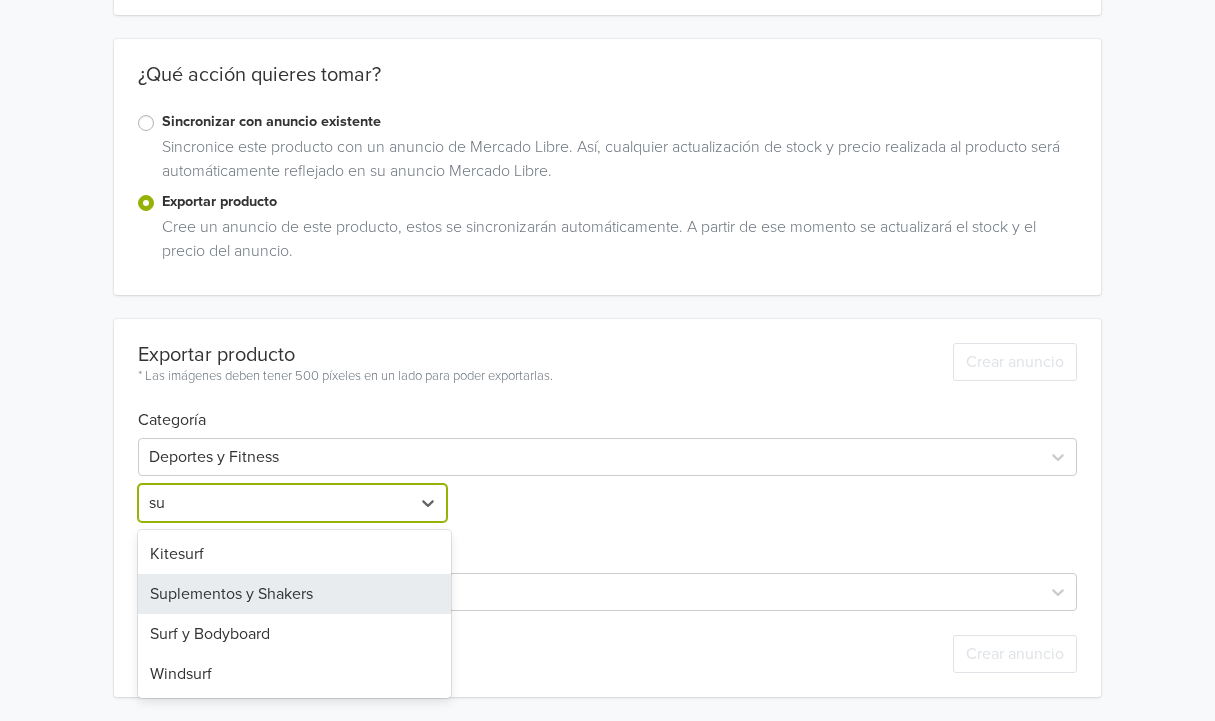 click on "Suplementos y Shakers" at bounding box center [294, 594] 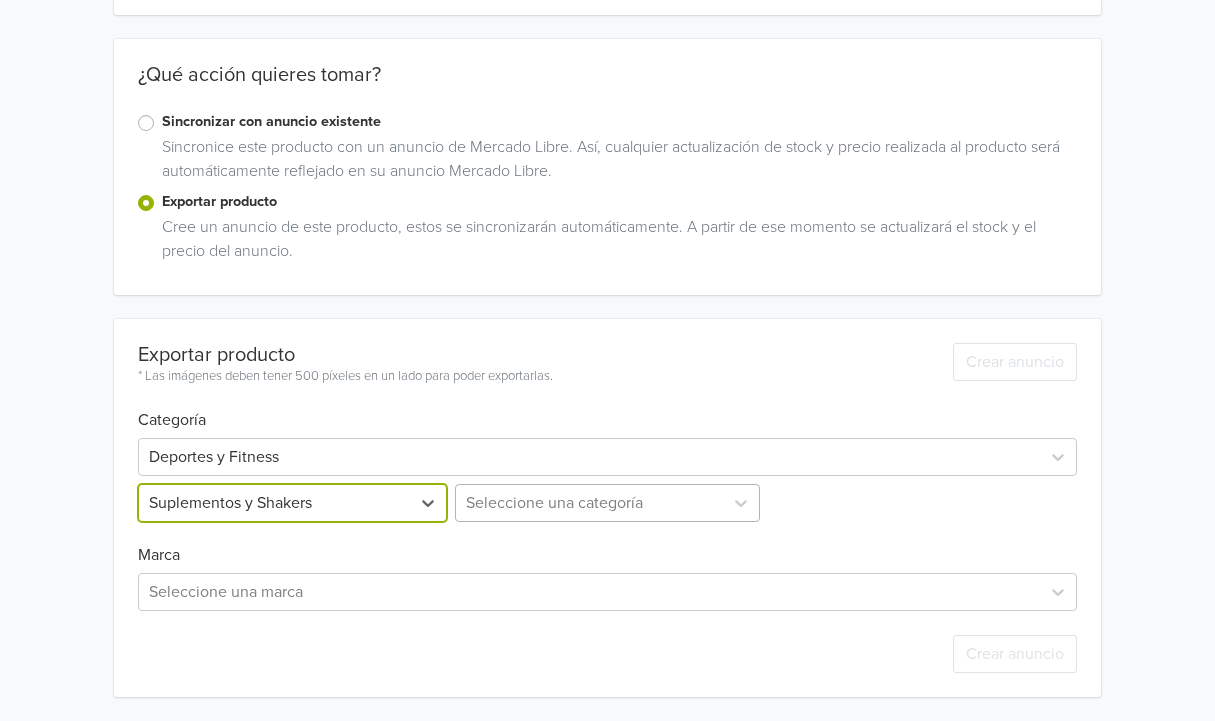 click at bounding box center (589, 503) 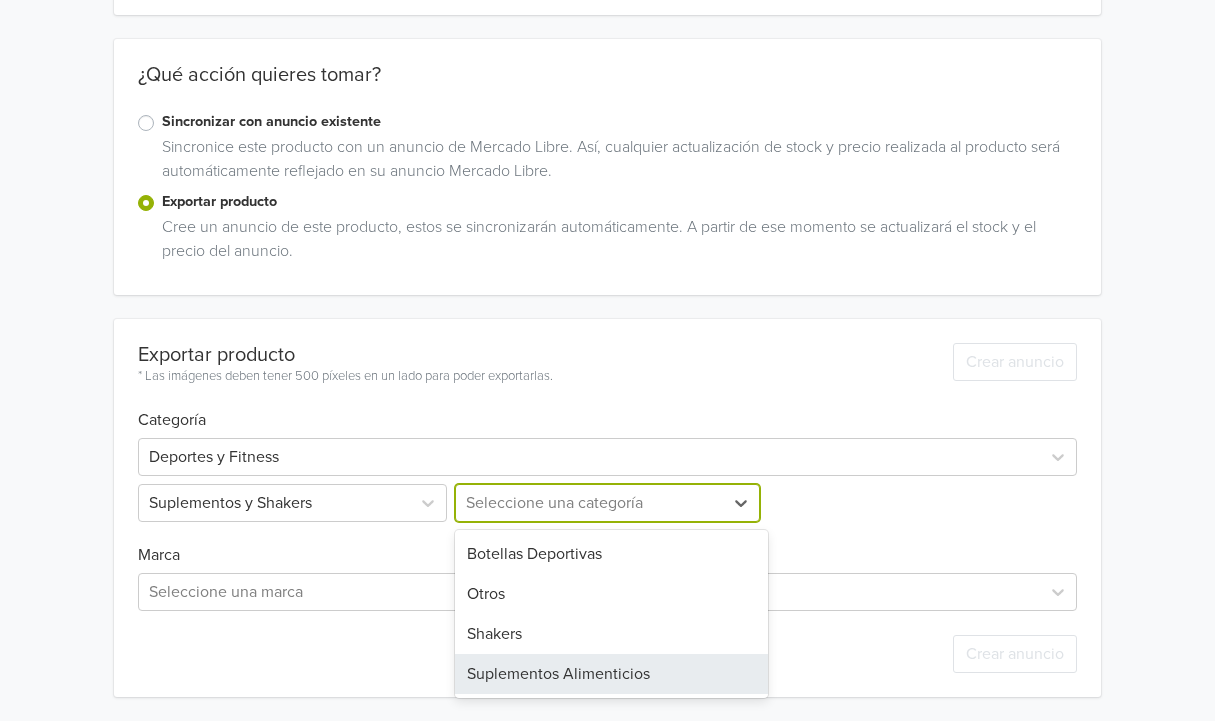 click on "Suplementos Alimenticios" at bounding box center (611, 674) 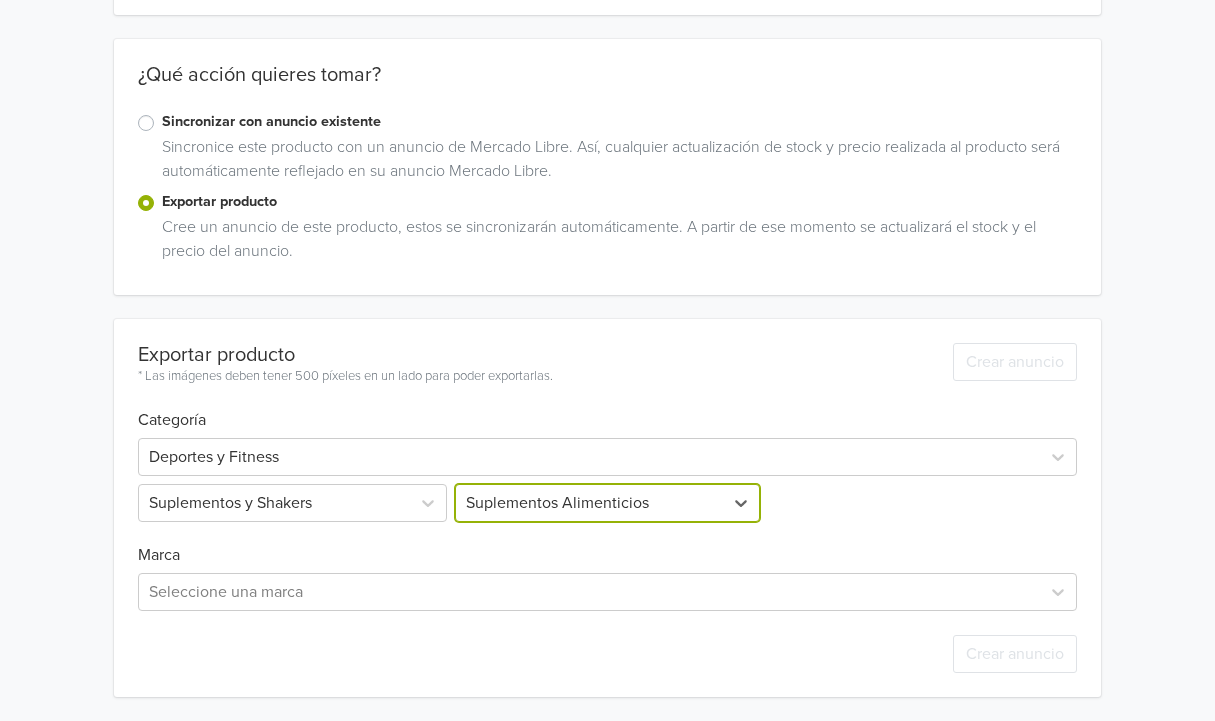 click on "Marca" at bounding box center (608, 543) 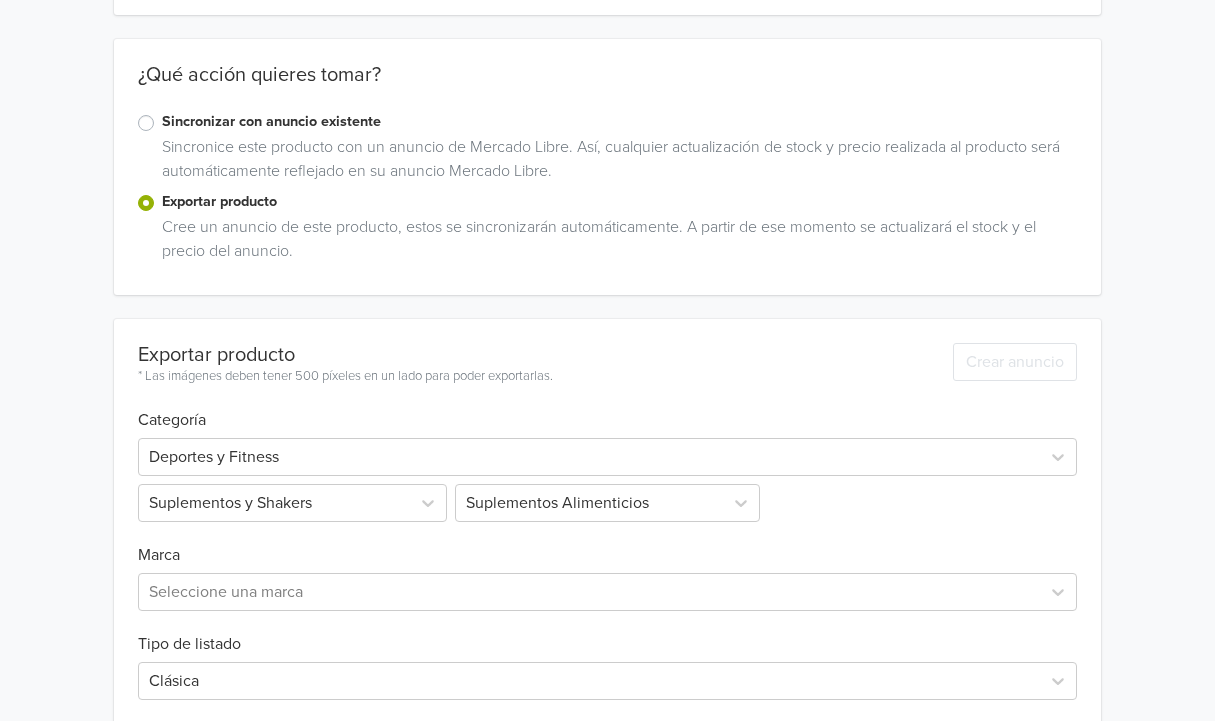 scroll, scrollTop: 313, scrollLeft: 0, axis: vertical 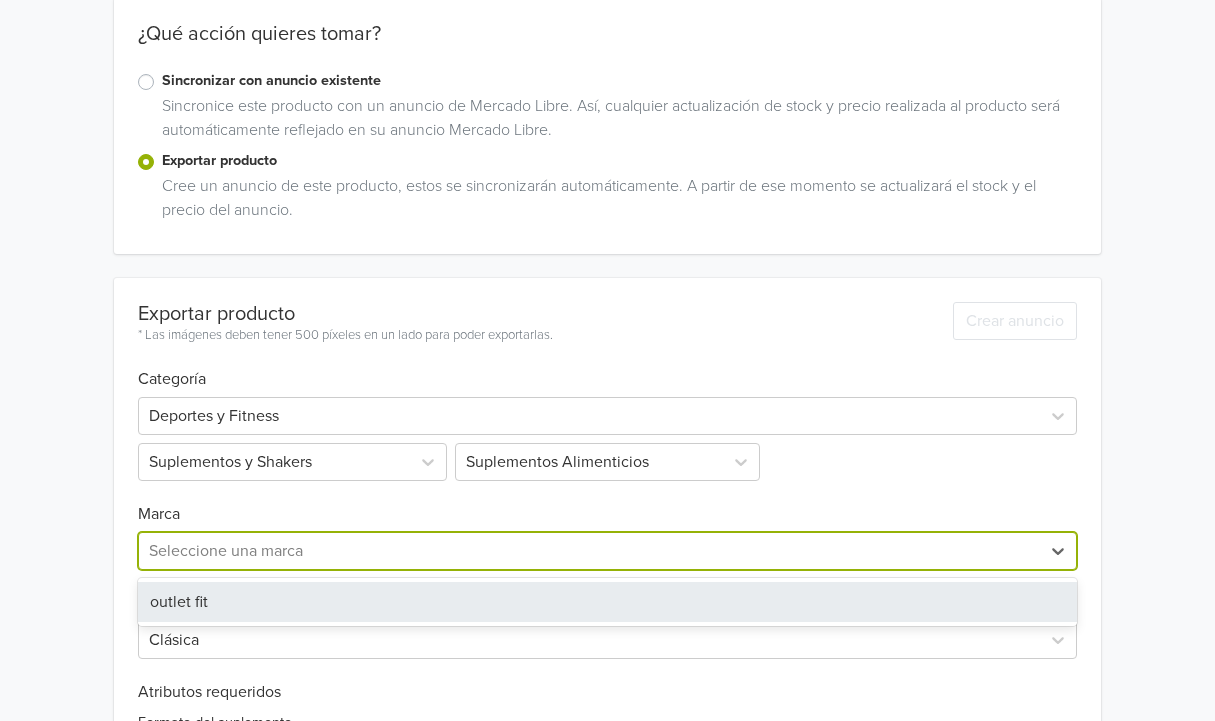 click at bounding box center (590, 551) 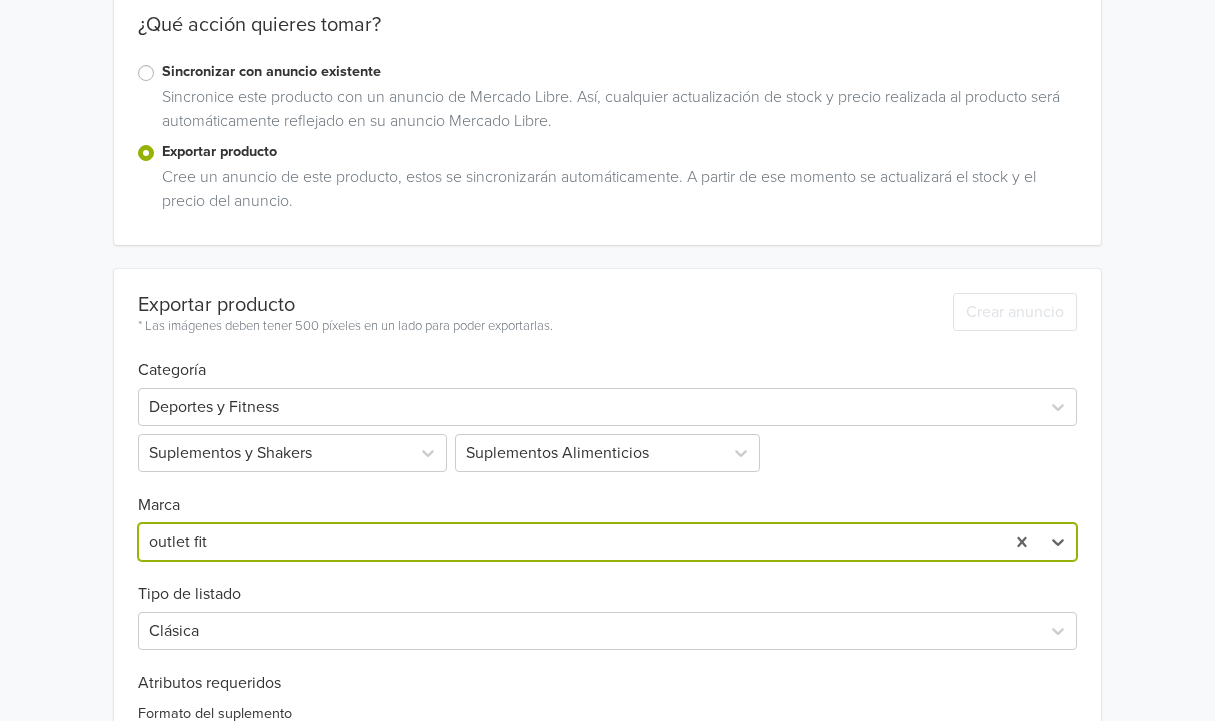 scroll, scrollTop: 703, scrollLeft: 0, axis: vertical 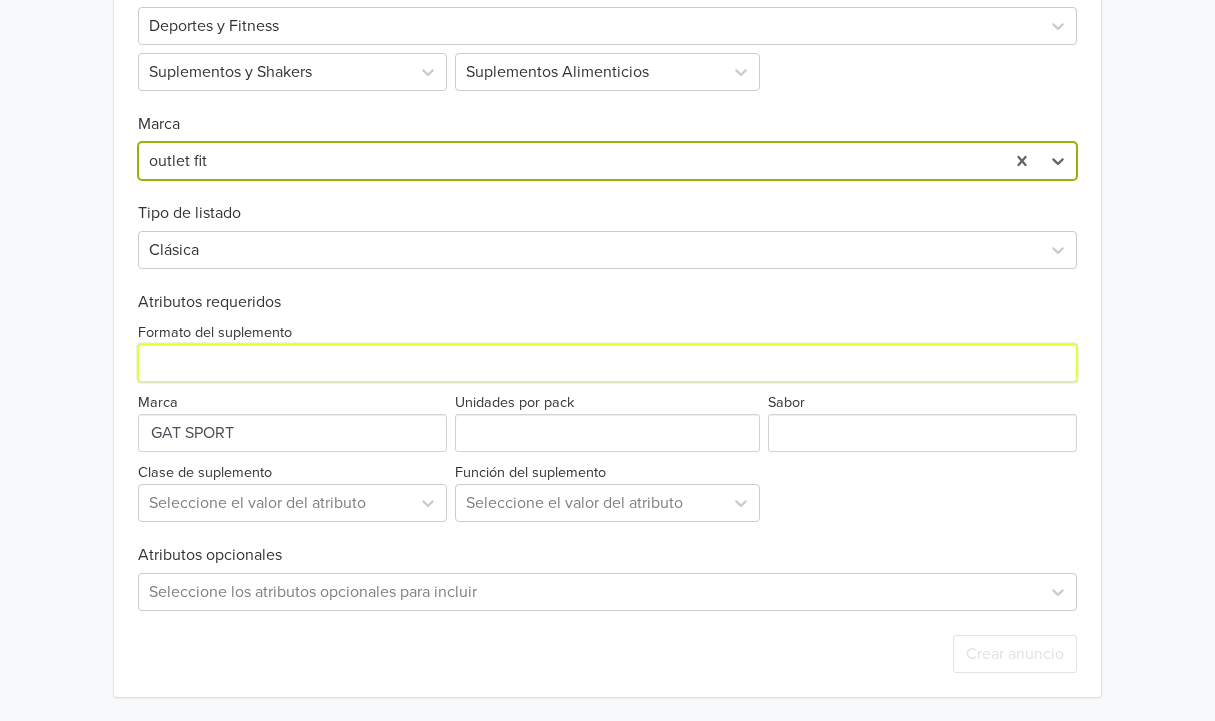 click on "Formato del suplemento" at bounding box center (608, 363) 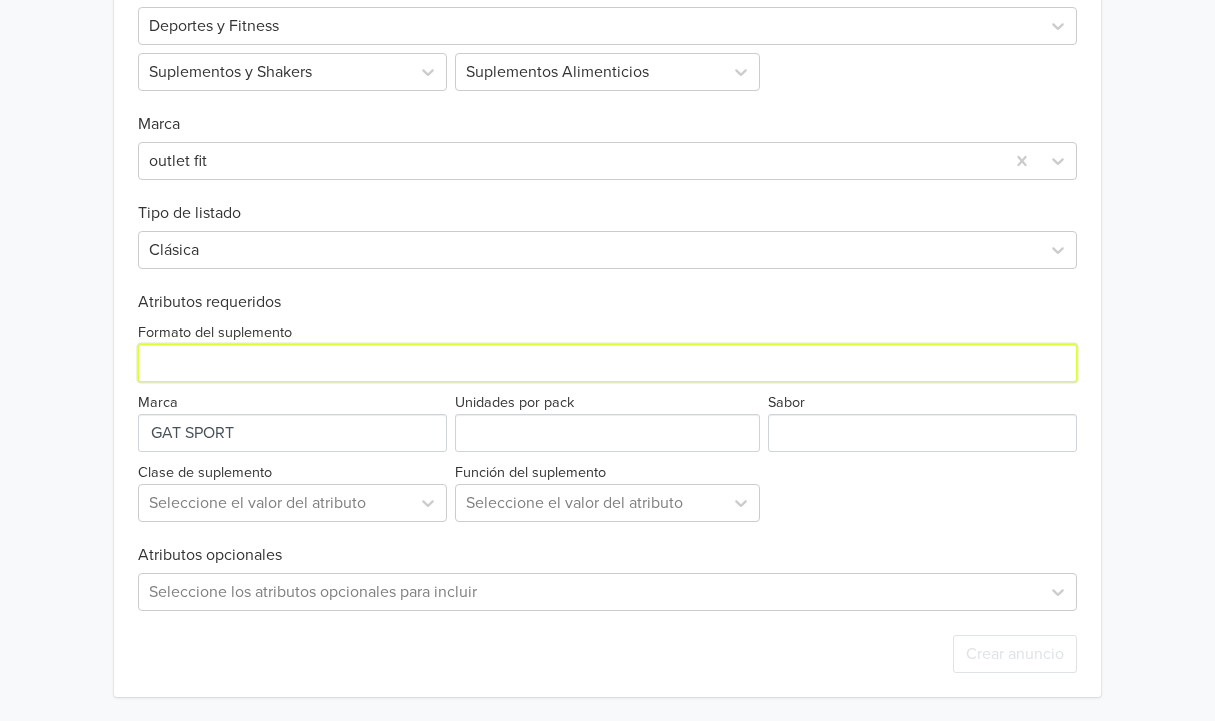 type on "Polvo" 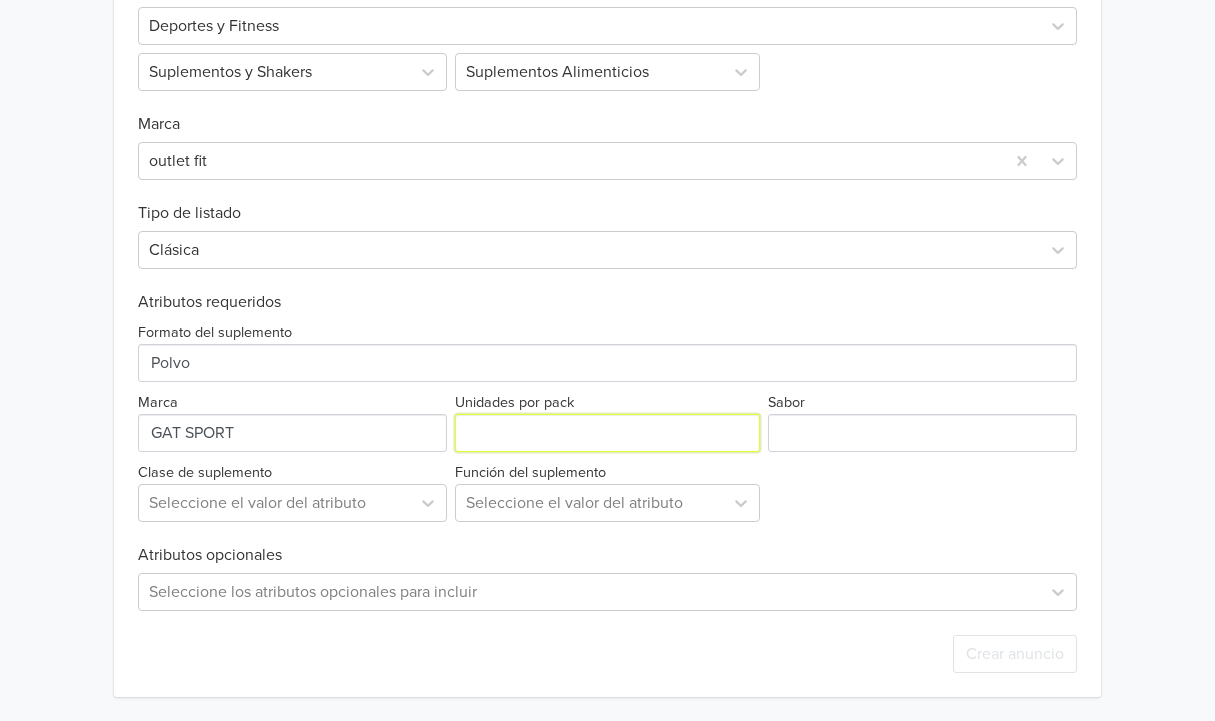 click on "Unidades por pack" at bounding box center (607, 433) 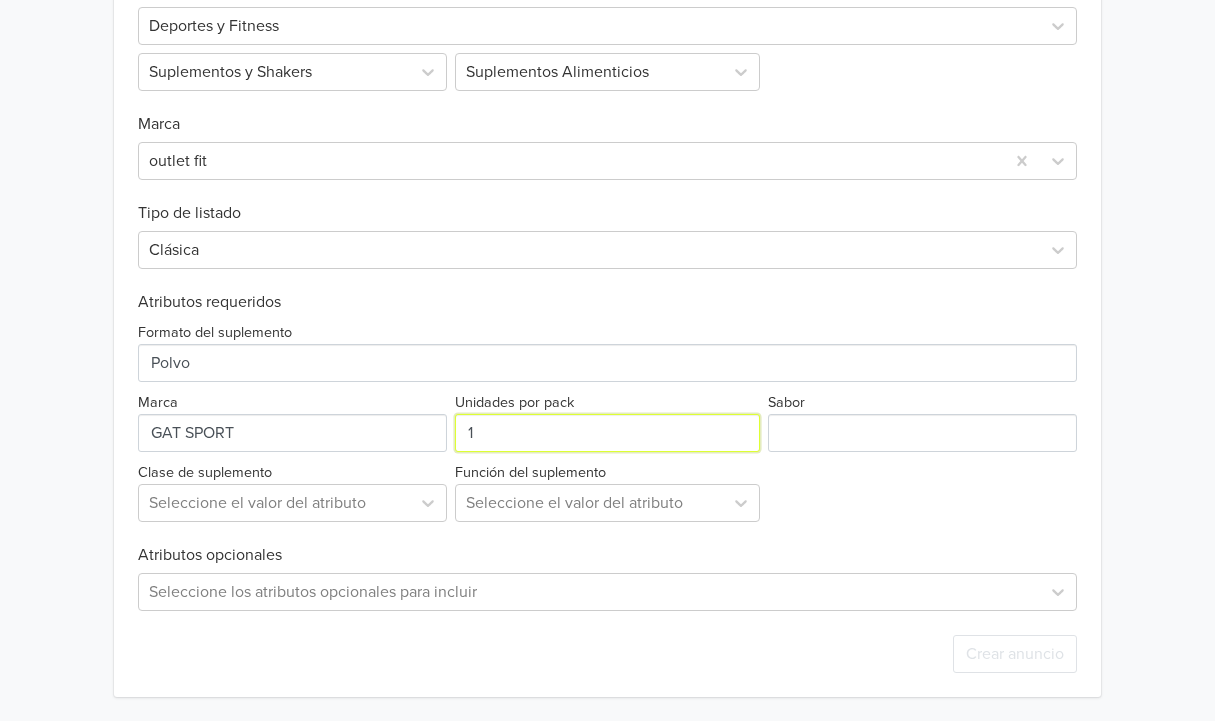 type on "1" 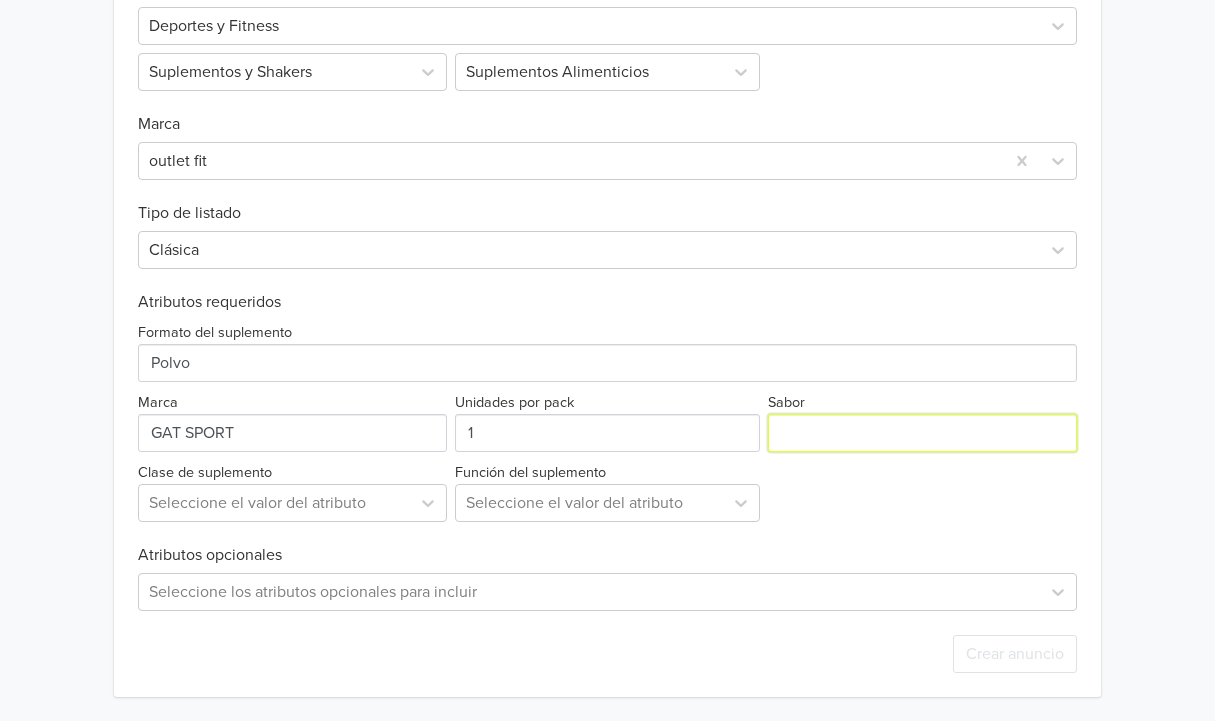 click on "Sabor" at bounding box center (922, 433) 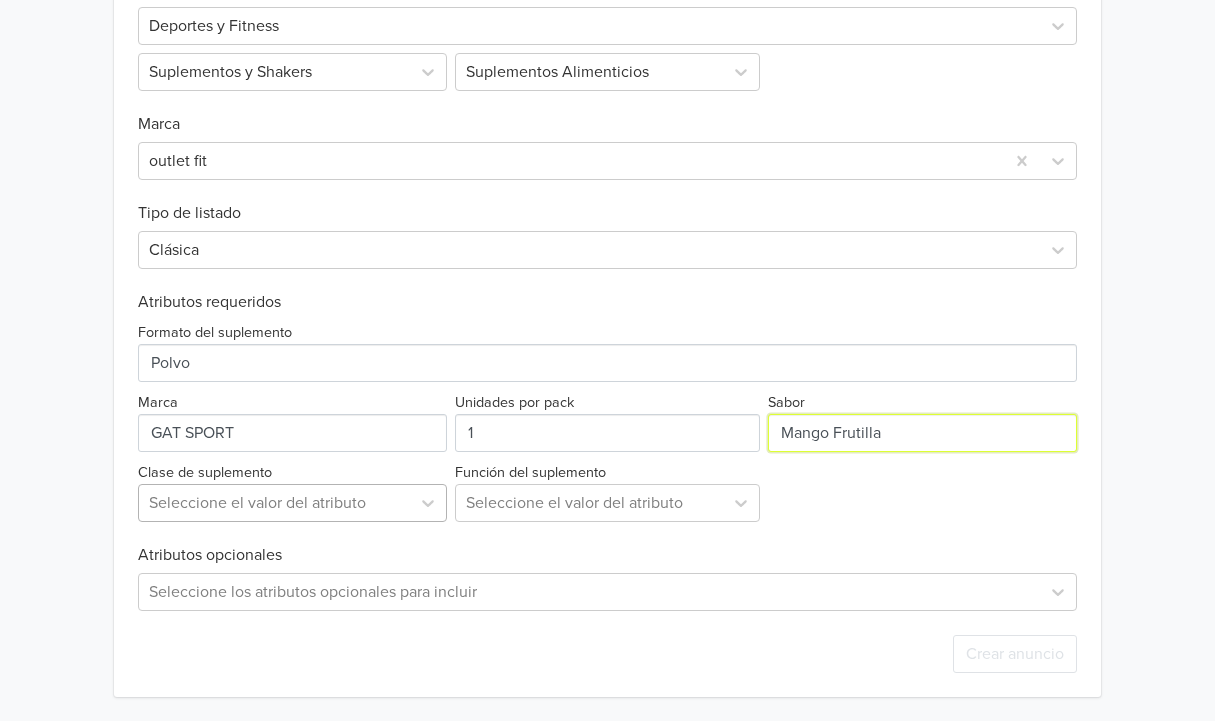 type on "Mango Frutilla" 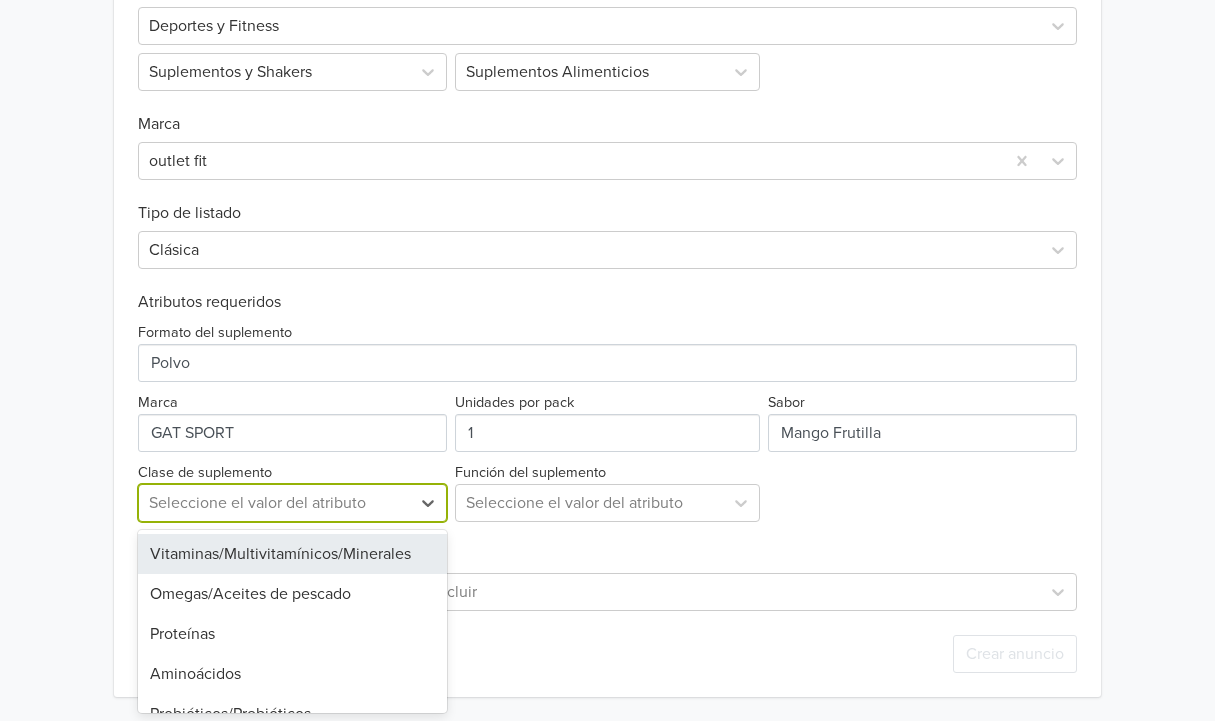 click at bounding box center [274, 503] 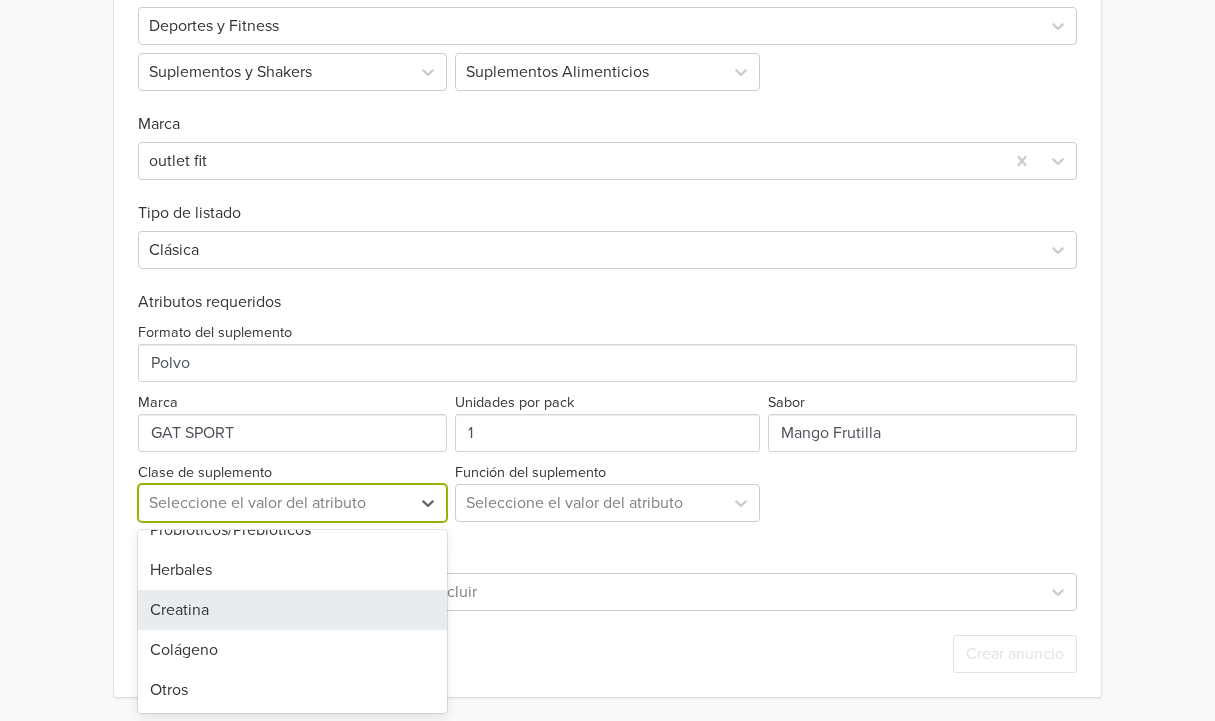 scroll, scrollTop: 185, scrollLeft: 0, axis: vertical 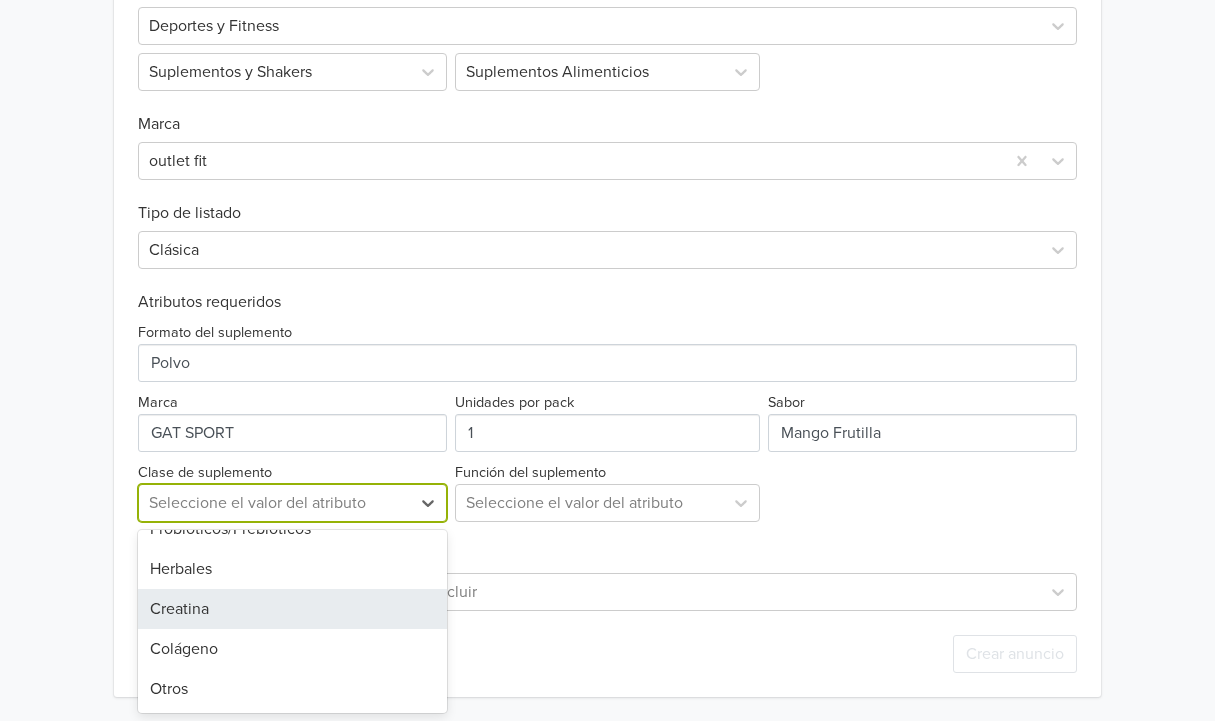click on "Creatina" at bounding box center [292, 609] 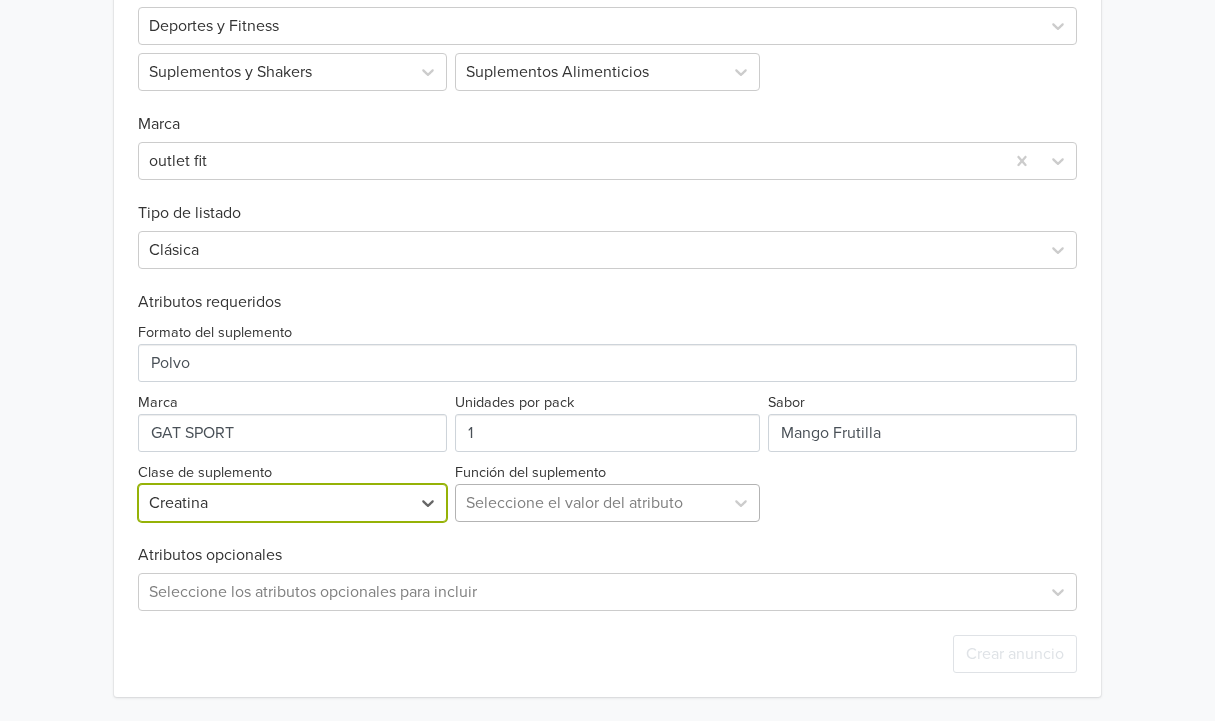 click on "Seleccione el valor del atributo" at bounding box center (607, 503) 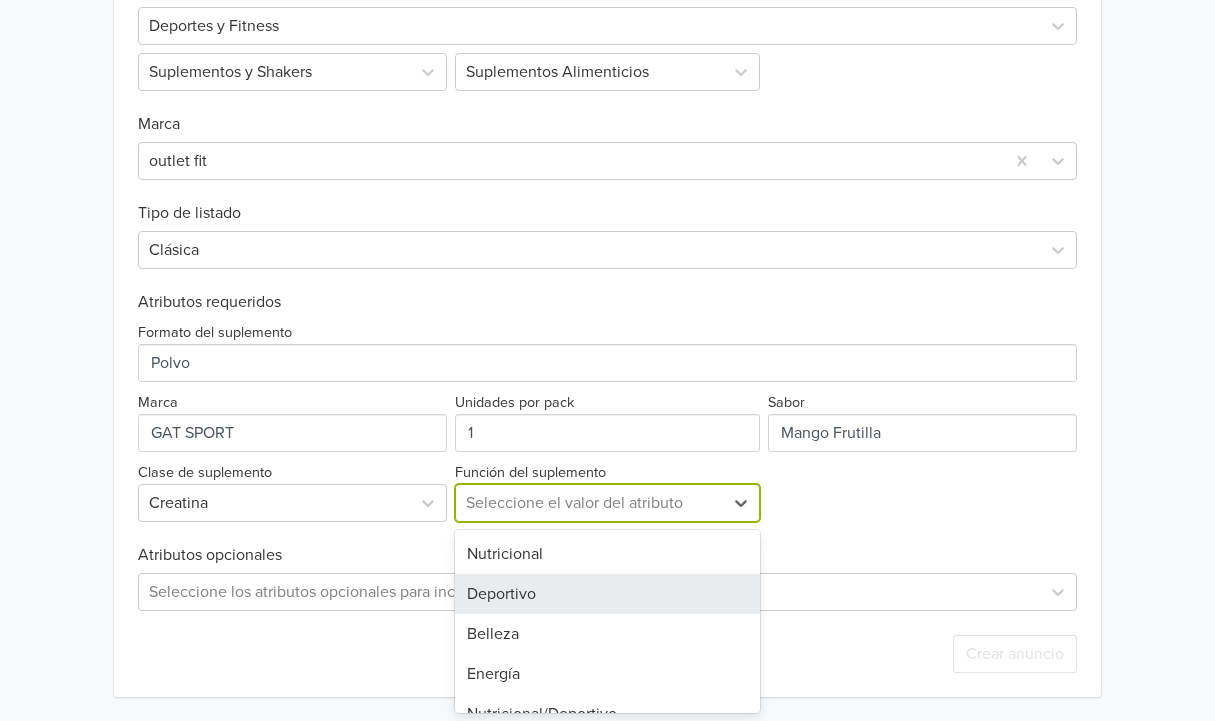 click on "Deportivo" at bounding box center [607, 594] 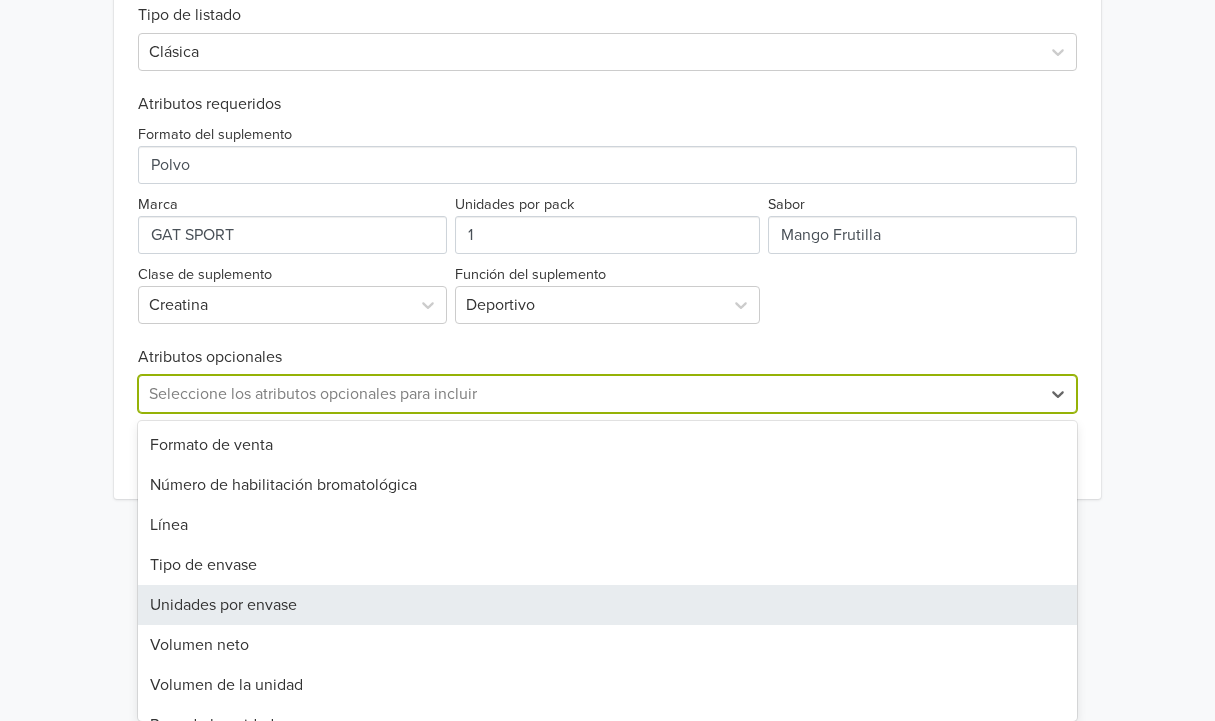 click on "Unidades por envase, 5 of 35. 35 results available. Use Up and Down to choose options, press Enter to select the currently focused option, press Escape to exit the menu, press Tab to select the option and exit the menu. Seleccione los atributos opcionales para incluir Formato de venta Número de habilitación bromatológica Línea Tipo de envase Unidades por envase Volumen neto Volumen de la unidad Peso de la unidad Ingredientes Peso de la porción Volumen de la porción Edad mínima recomendada Cantidad Tipo de unidad Número de Registro Nacional de Establecimiento (RNE) Número de inscripción de producto (RNPA) Contiene lactosa Es vegano Es apto para personas en período de embarazo Componentes alérgenos Registro de producto Registro de establecimiento Cantidad de porciones MPN Es kit Fuente del producto Es apto para personas en período de lactancia Suplemento principal Peso neto Aminoácidos por porción Es libre de gluten Es orgánico Modelo Valores nutricionales por porción Nombre comercial" at bounding box center [608, 394] 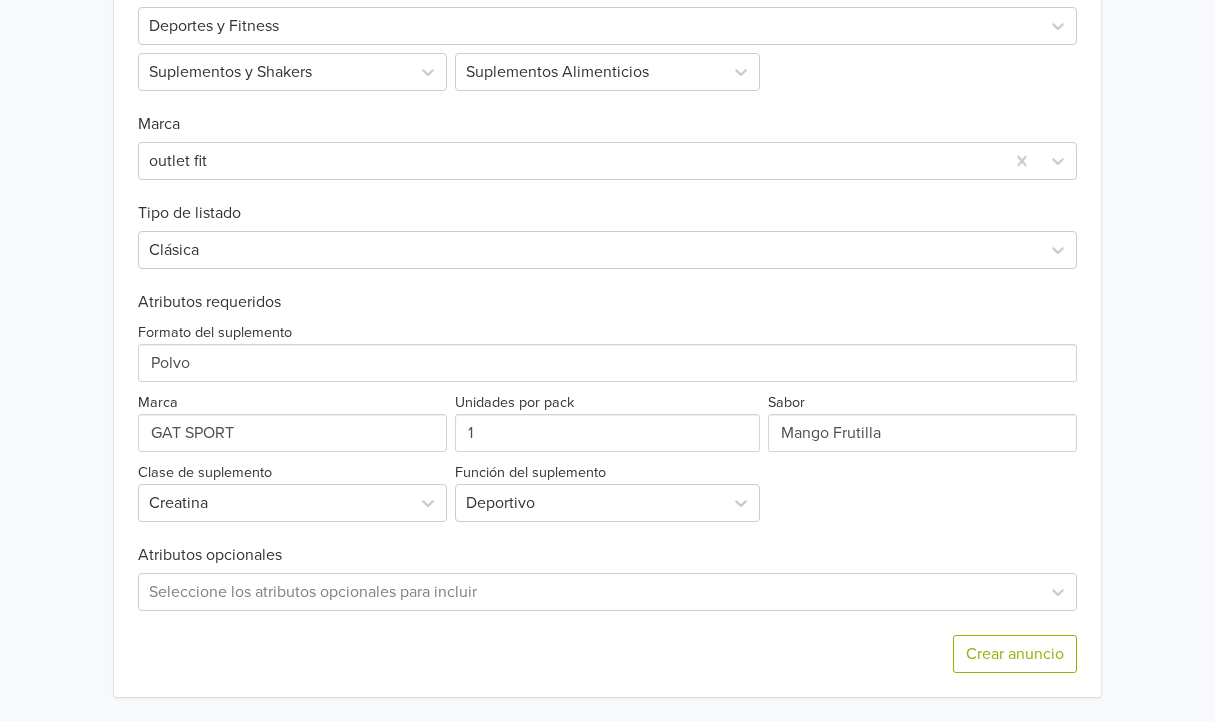 scroll, scrollTop: 703, scrollLeft: 0, axis: vertical 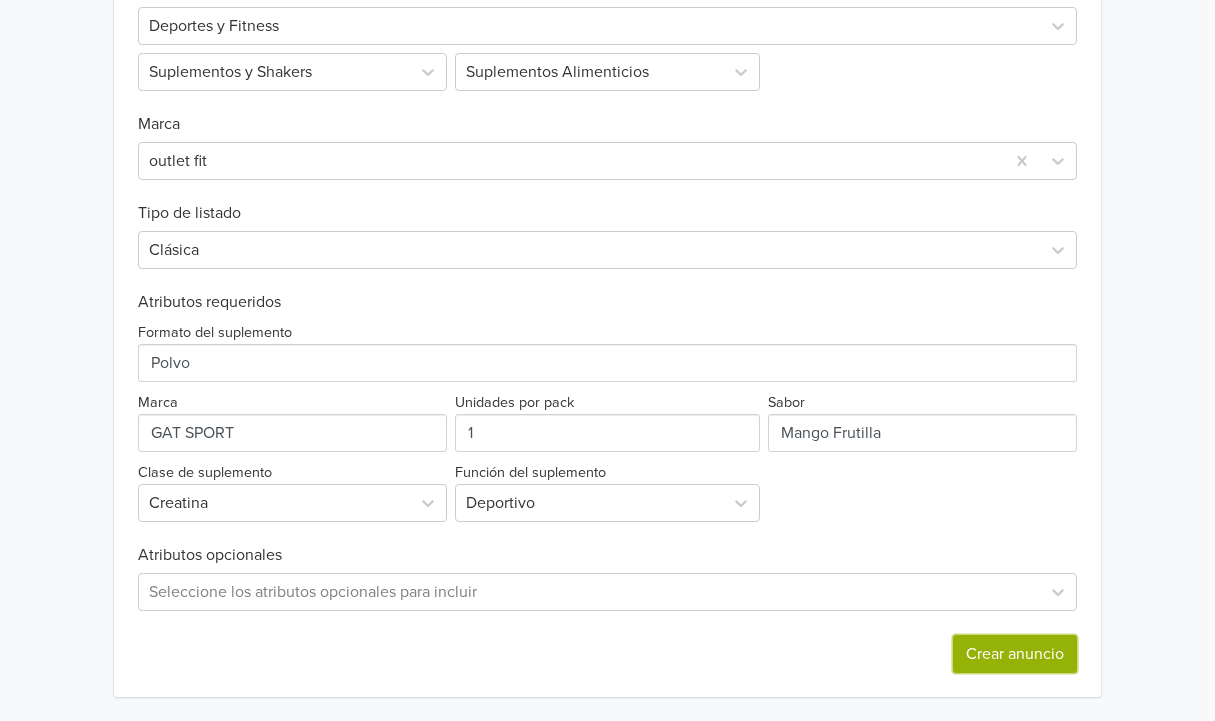 click on "Crear anuncio" at bounding box center [1015, 654] 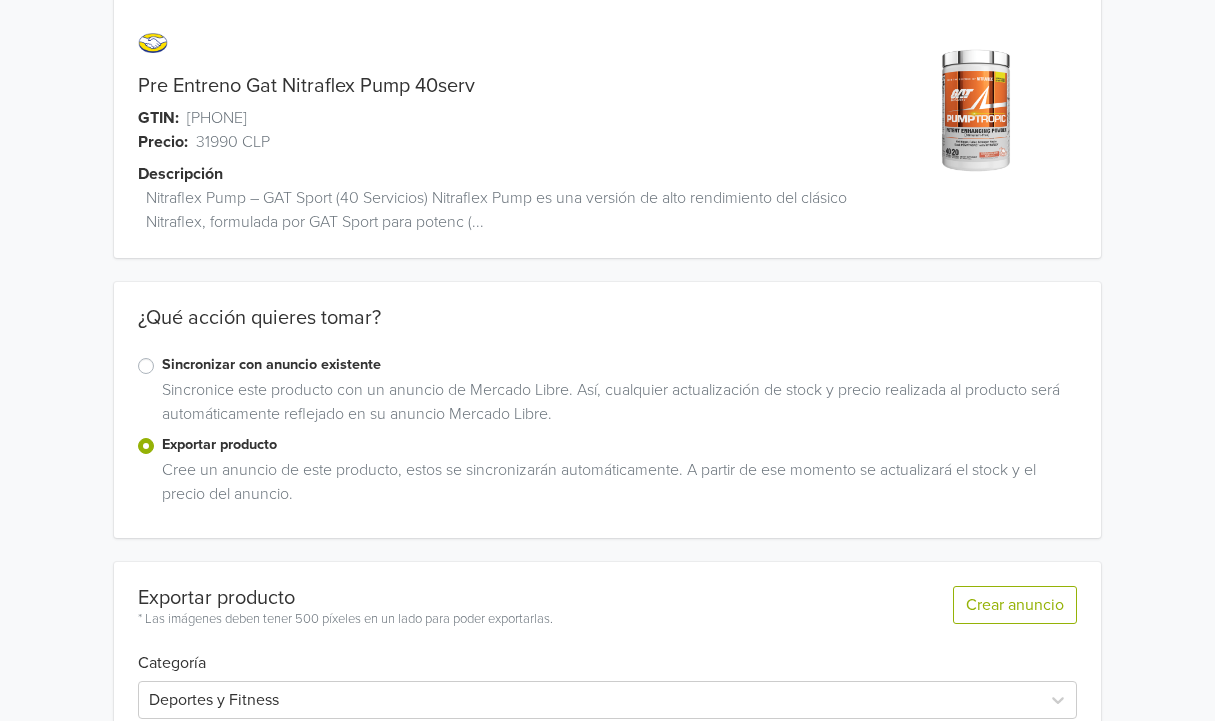 scroll, scrollTop: 0, scrollLeft: 0, axis: both 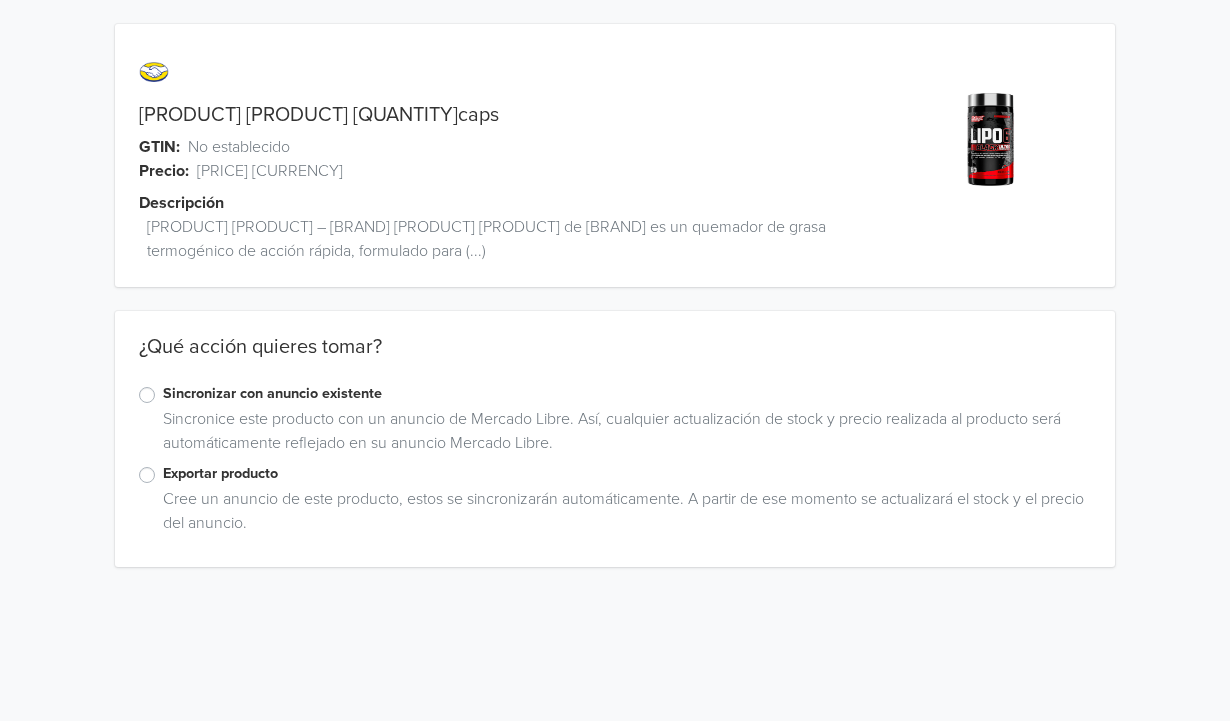 click on "Exportar producto" at bounding box center [627, 474] 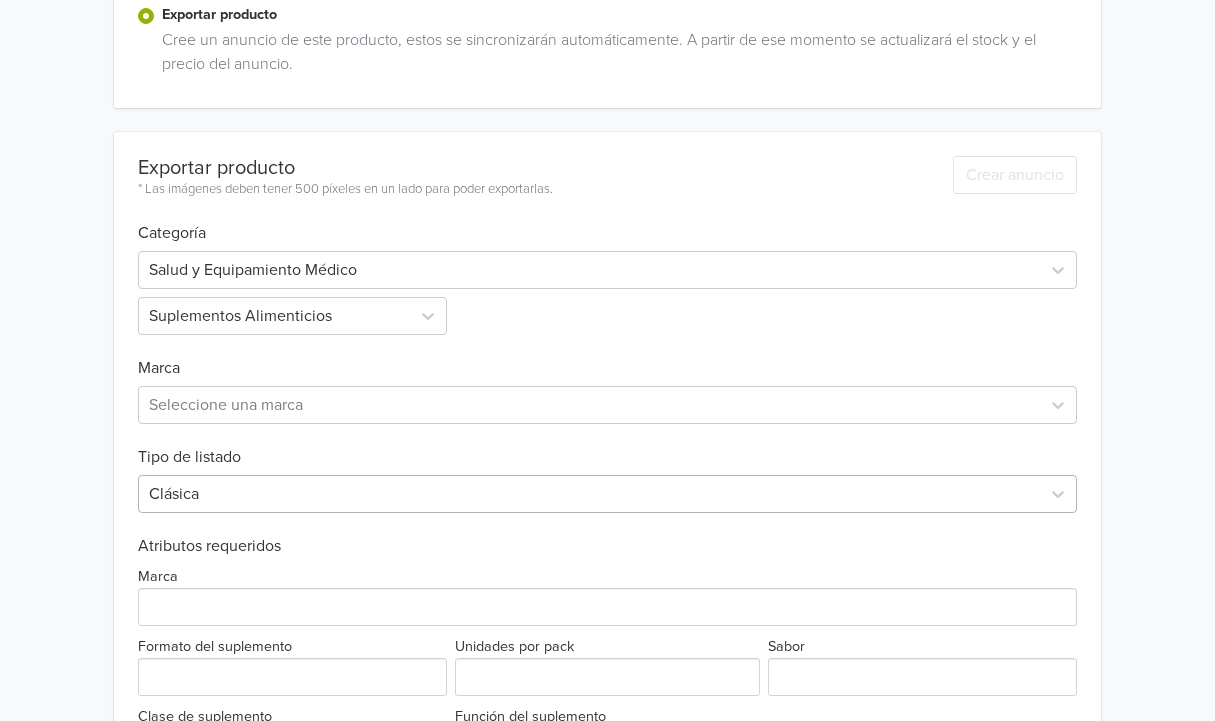 scroll, scrollTop: 568, scrollLeft: 0, axis: vertical 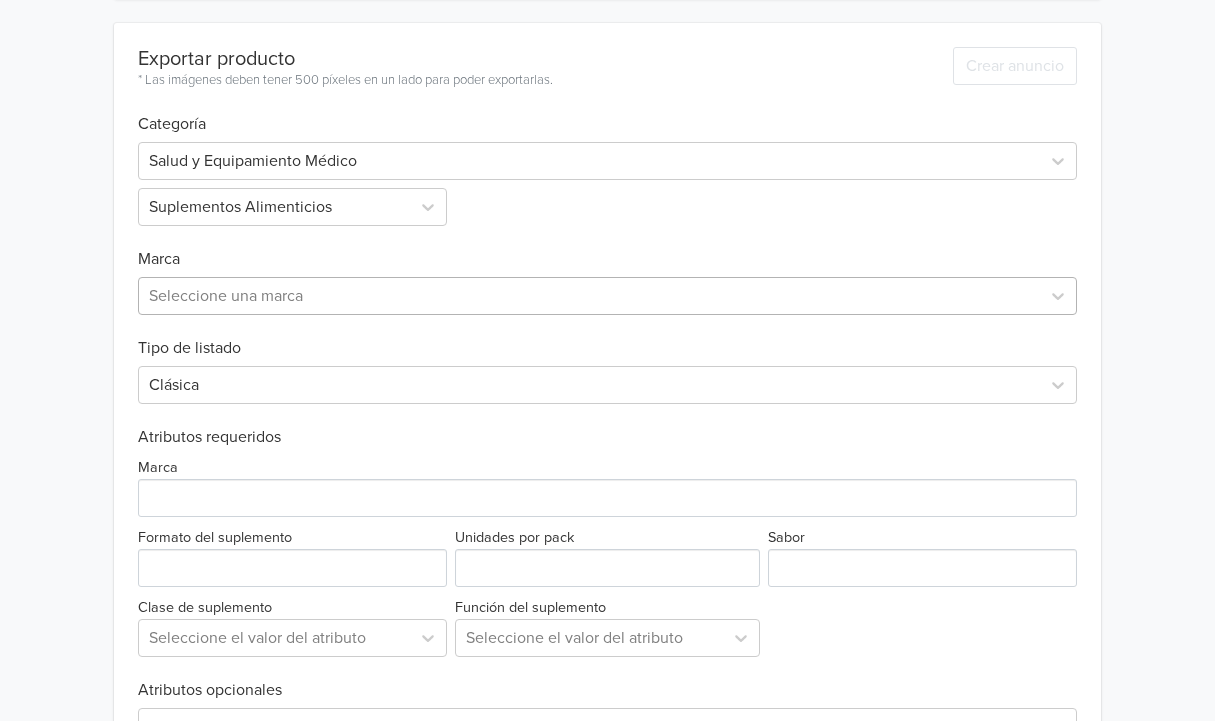 click at bounding box center (590, 296) 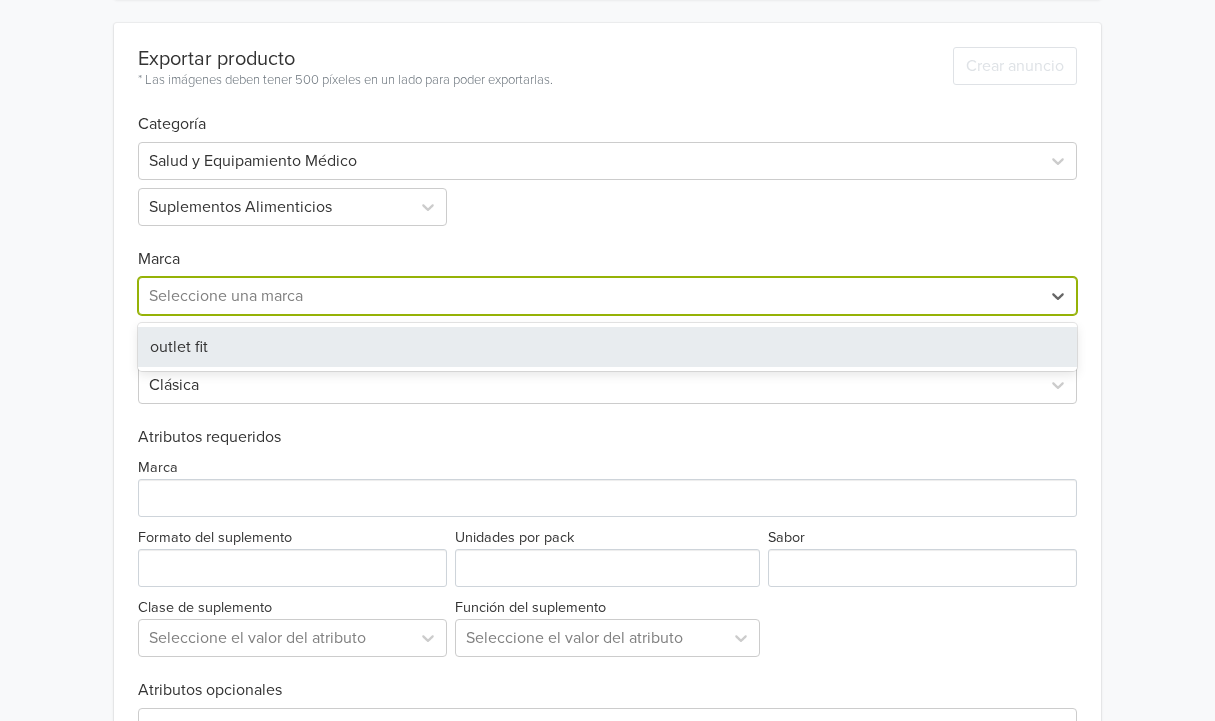 click on "outlet fit" at bounding box center (608, 347) 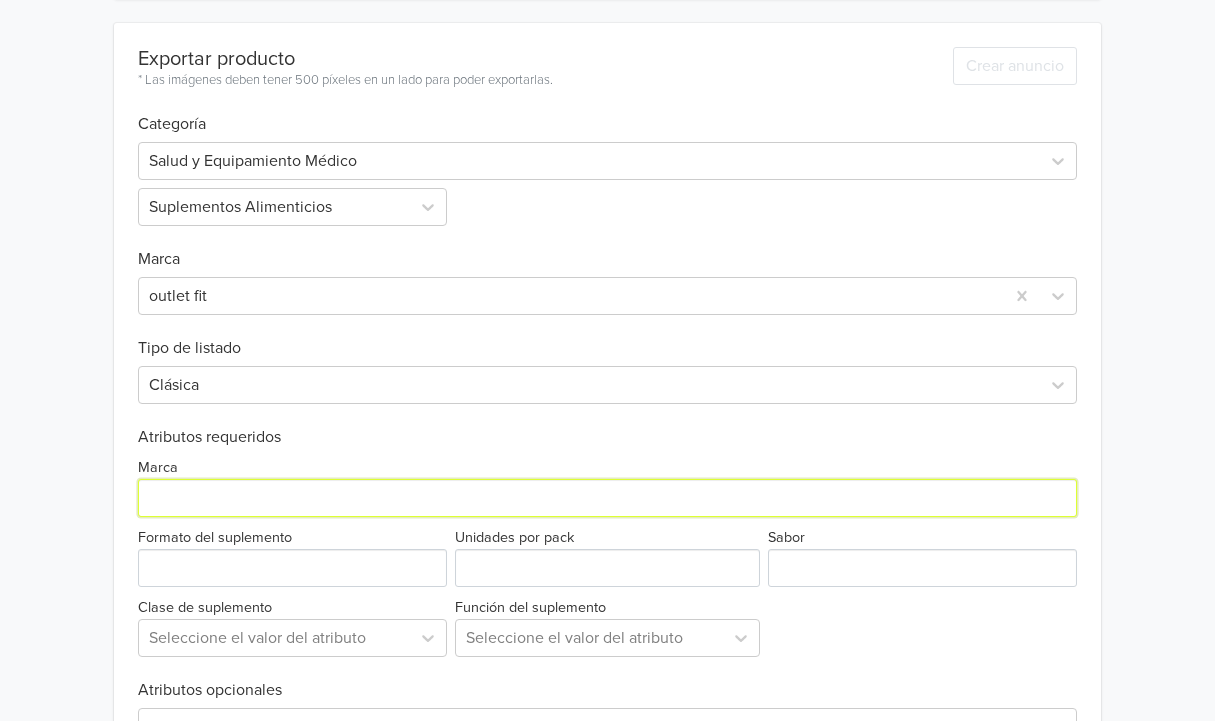 click on "Marca" at bounding box center [608, 498] 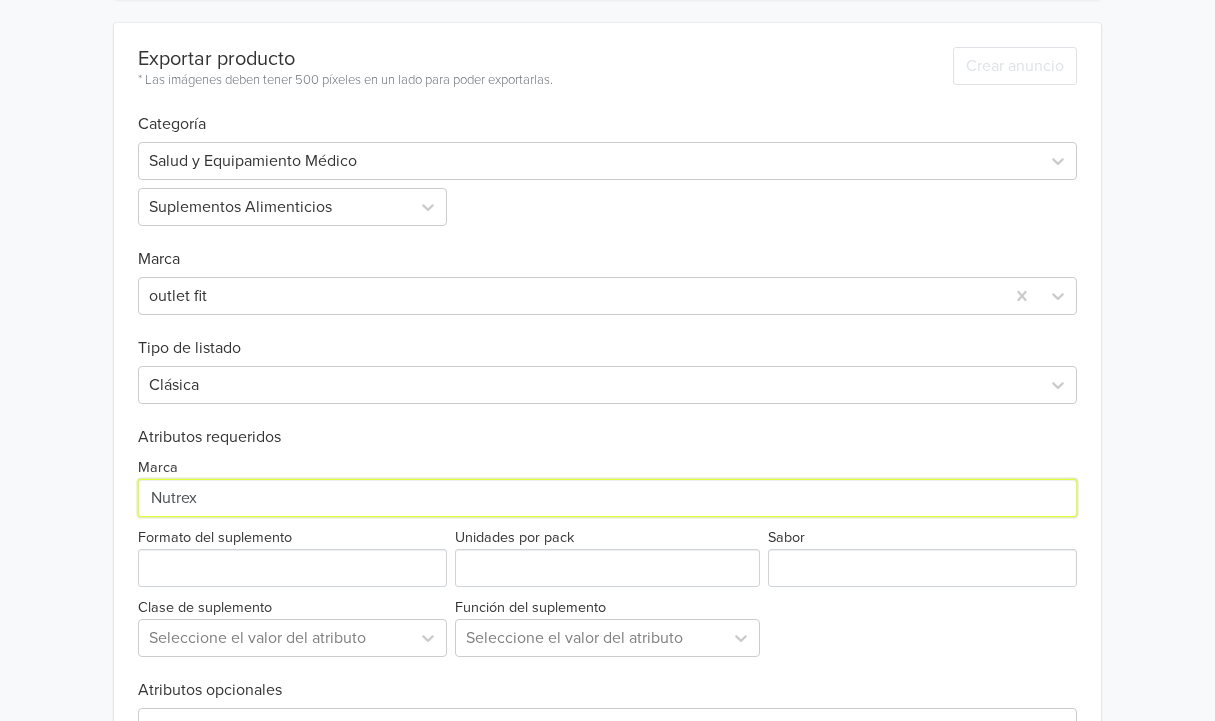 type on "Nutrex" 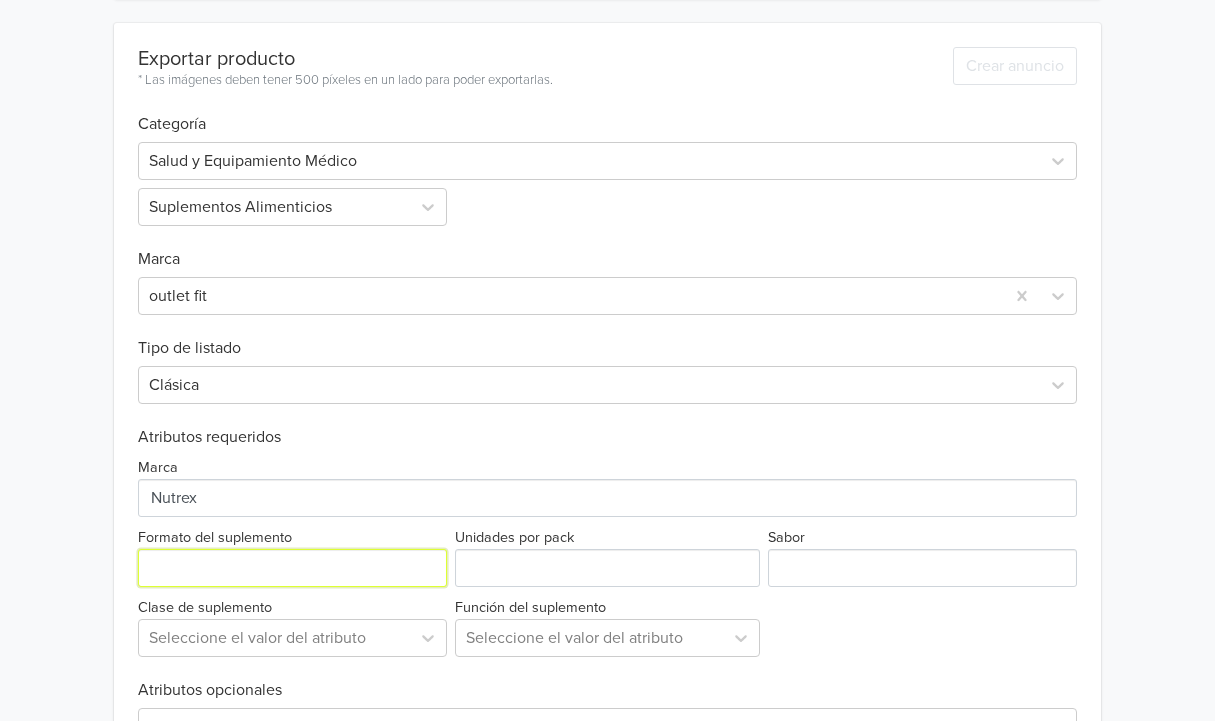 click on "Formato del suplemento" at bounding box center (292, 568) 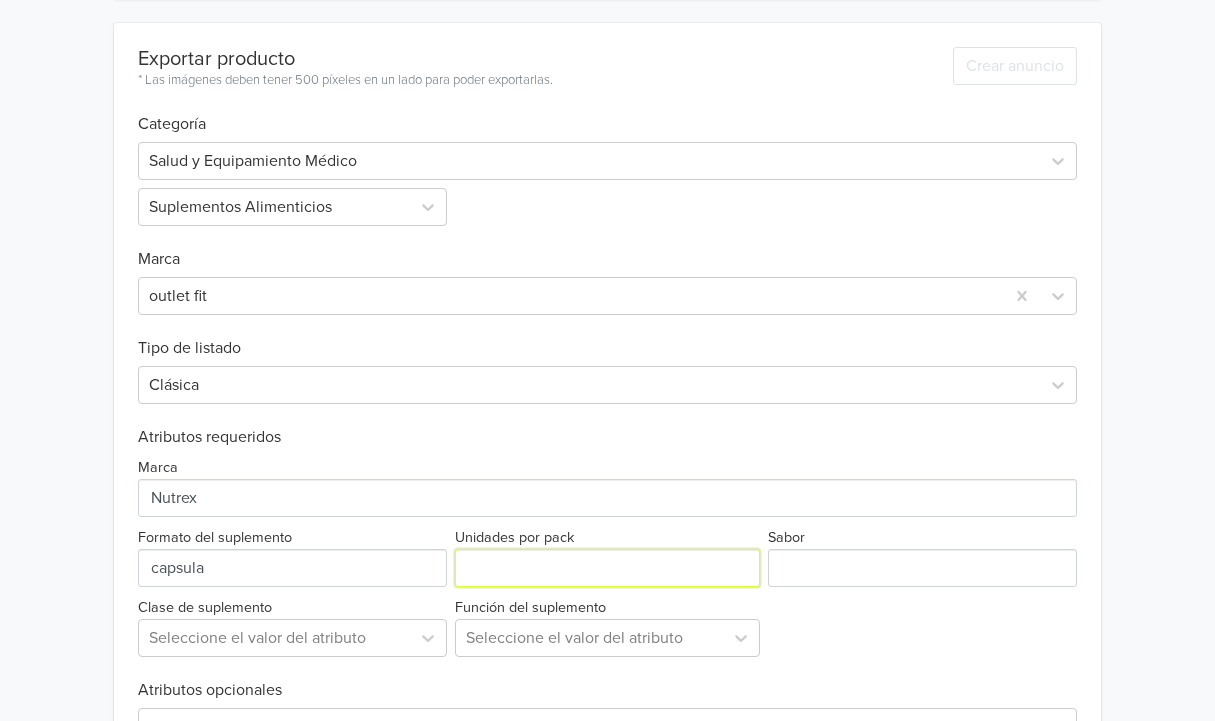 drag, startPoint x: 545, startPoint y: 575, endPoint x: 556, endPoint y: 574, distance: 11.045361 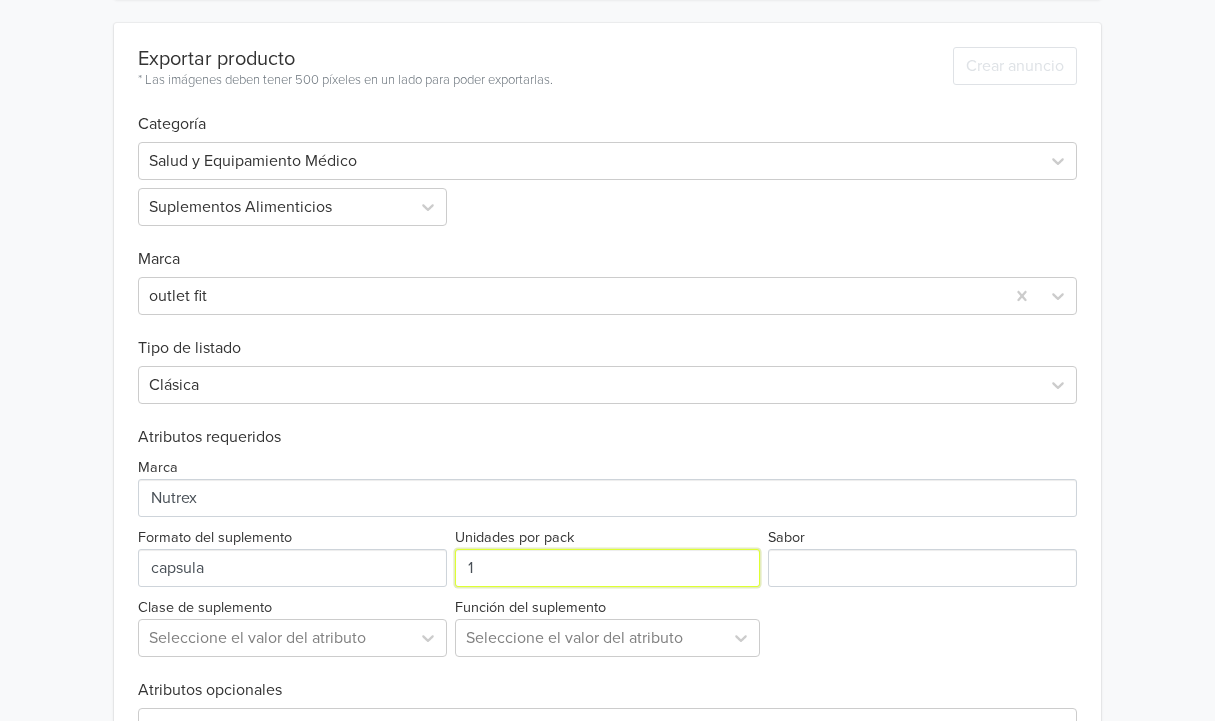 type on "1" 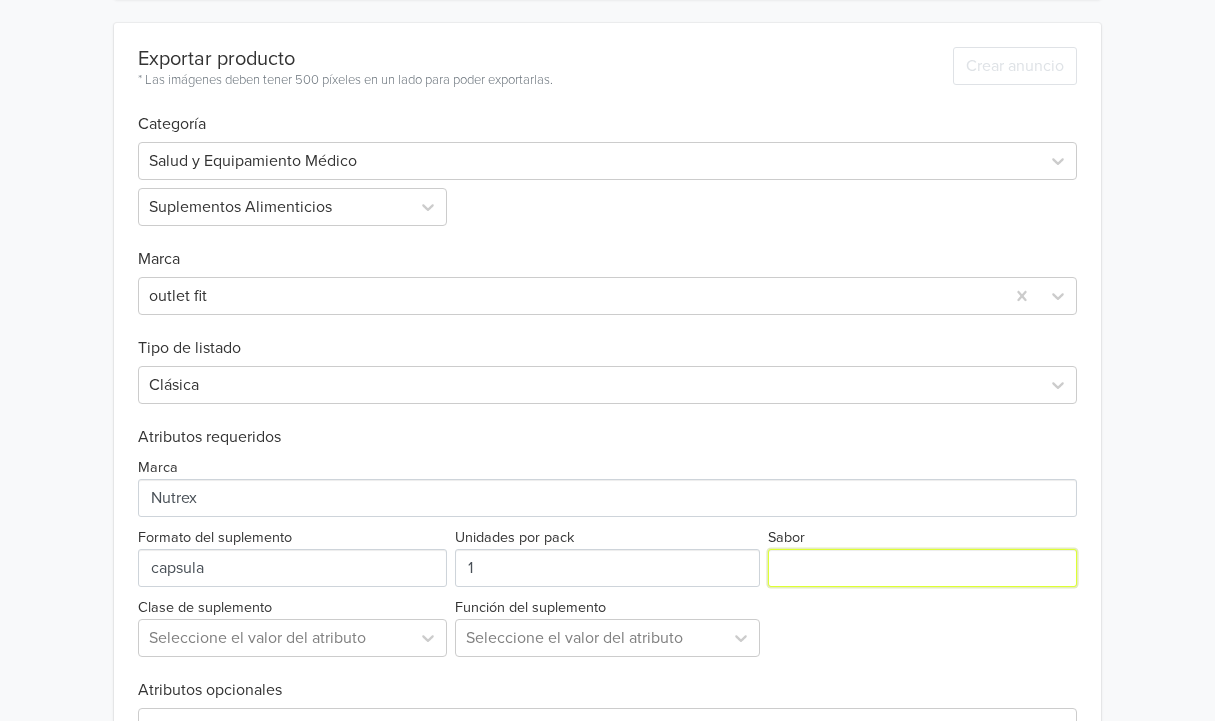 click on "Sabor" at bounding box center (922, 568) 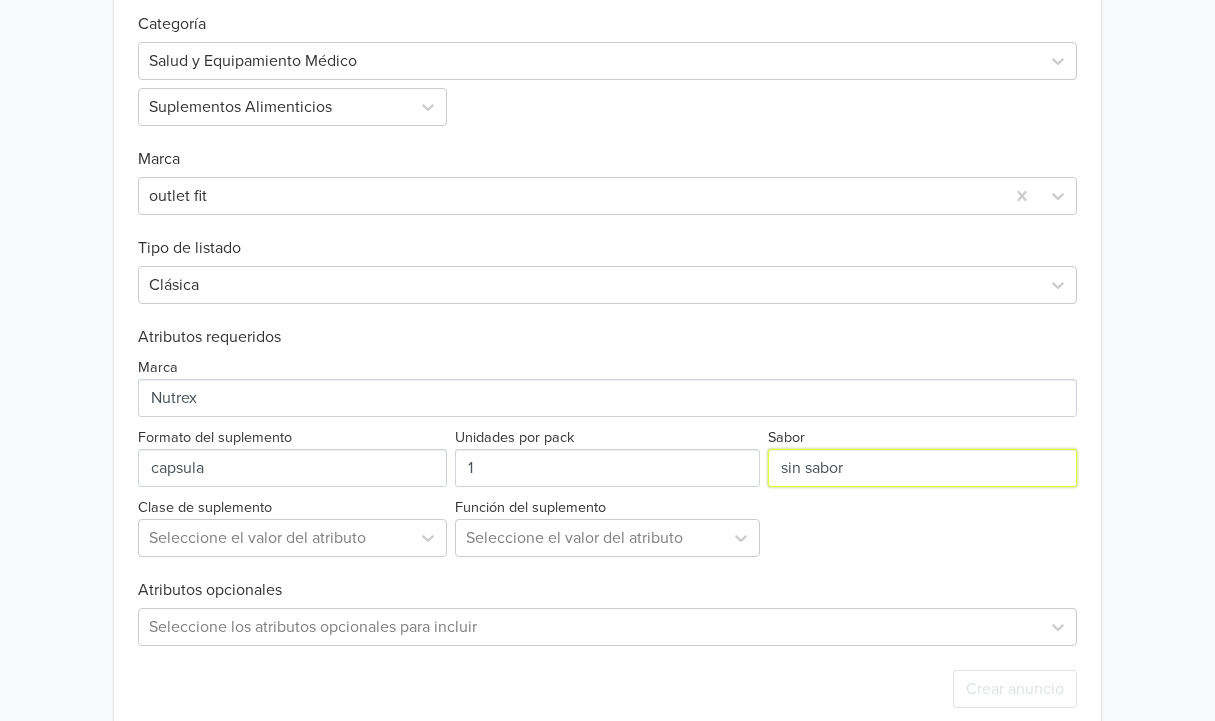 scroll, scrollTop: 703, scrollLeft: 0, axis: vertical 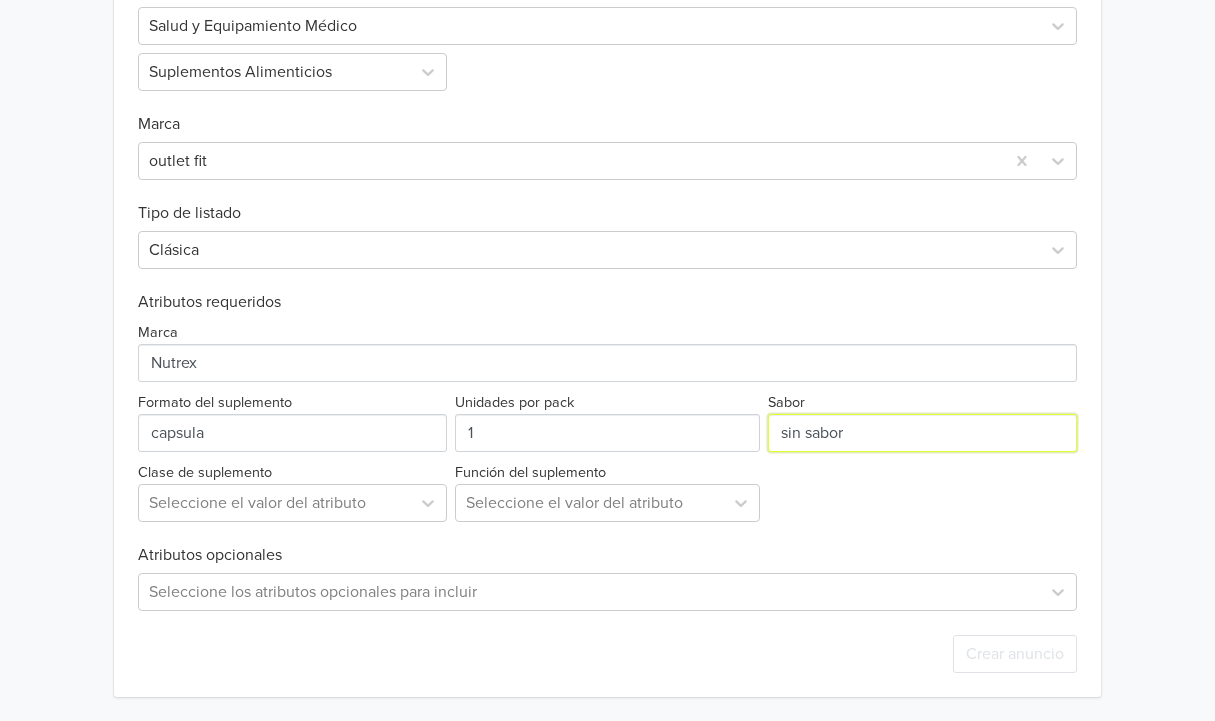 type on "sin sabor" 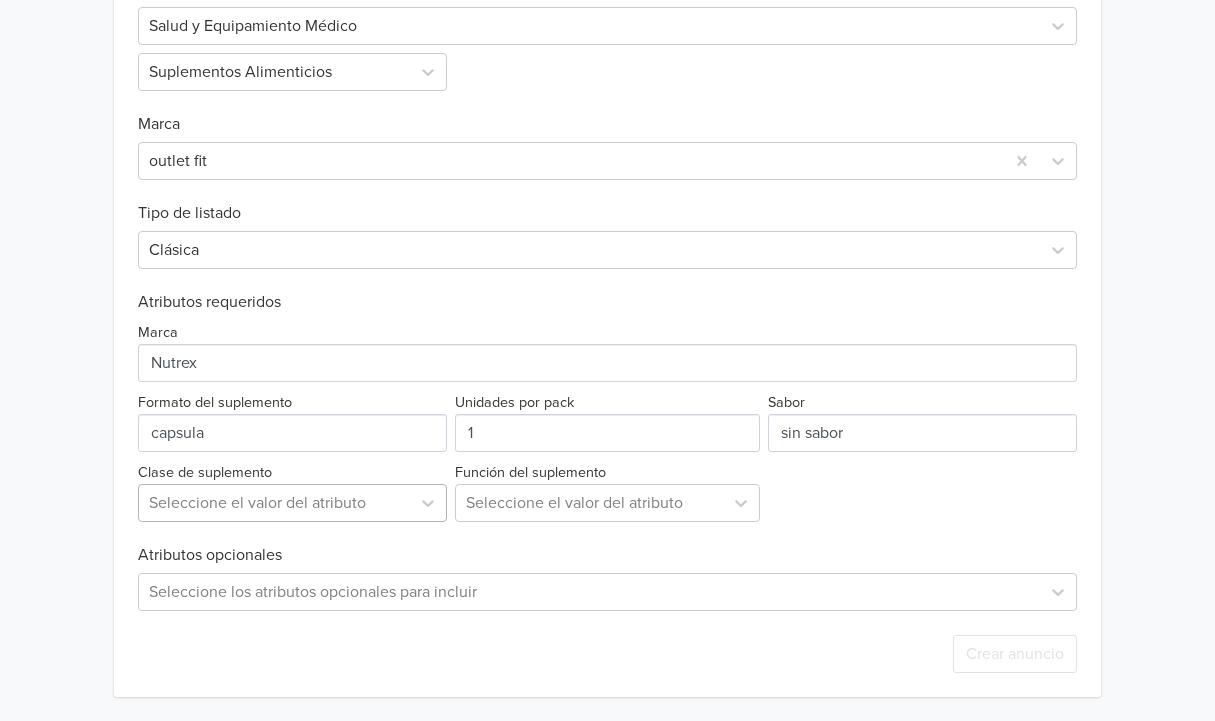 click on "Crear anuncio Categoría Salud y Equipamiento Médico Suplementos Alimenticios Marca outlet fit Tipo de listado Clásica Atributos requeridos Marca Formato del suplemento Unidades por pack 1 Sabor Clase de suplemento Seleccione el valor del atributo Función del suplemento Seleccione el valor del atributo Atributos opcionales Seleccione los atributos opcionales para incluir Crear anuncio" at bounding box center (608, 292) 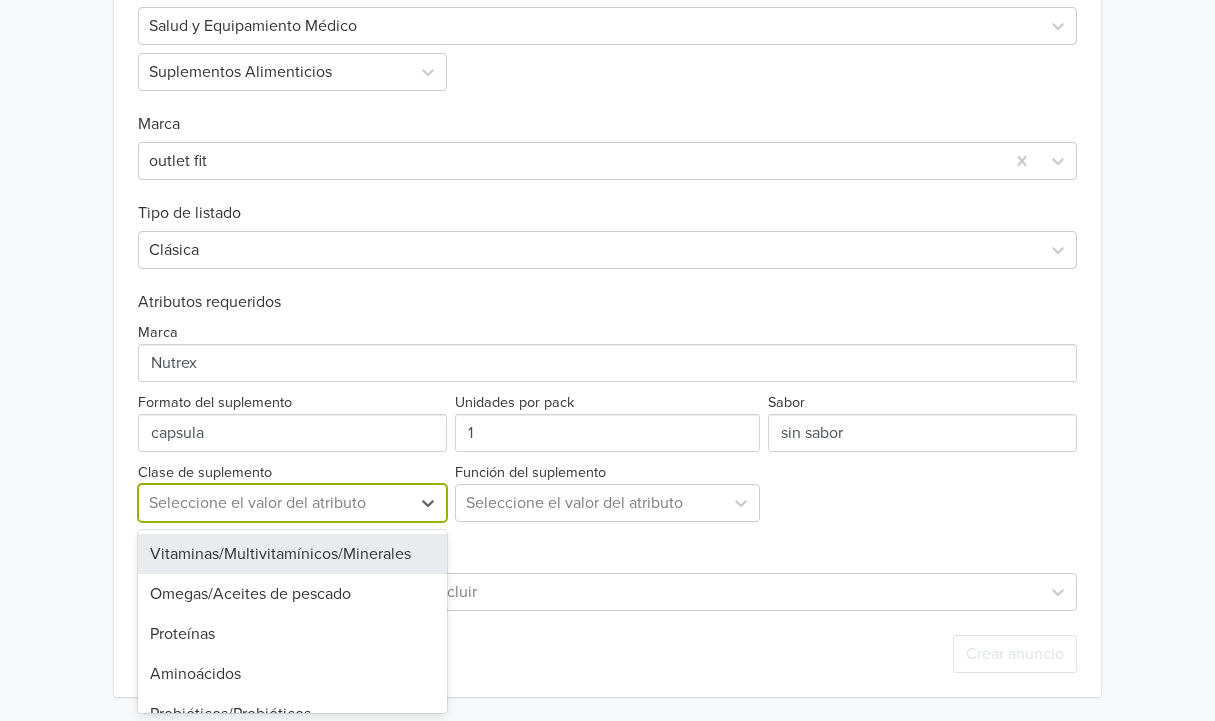 click at bounding box center [274, 503] 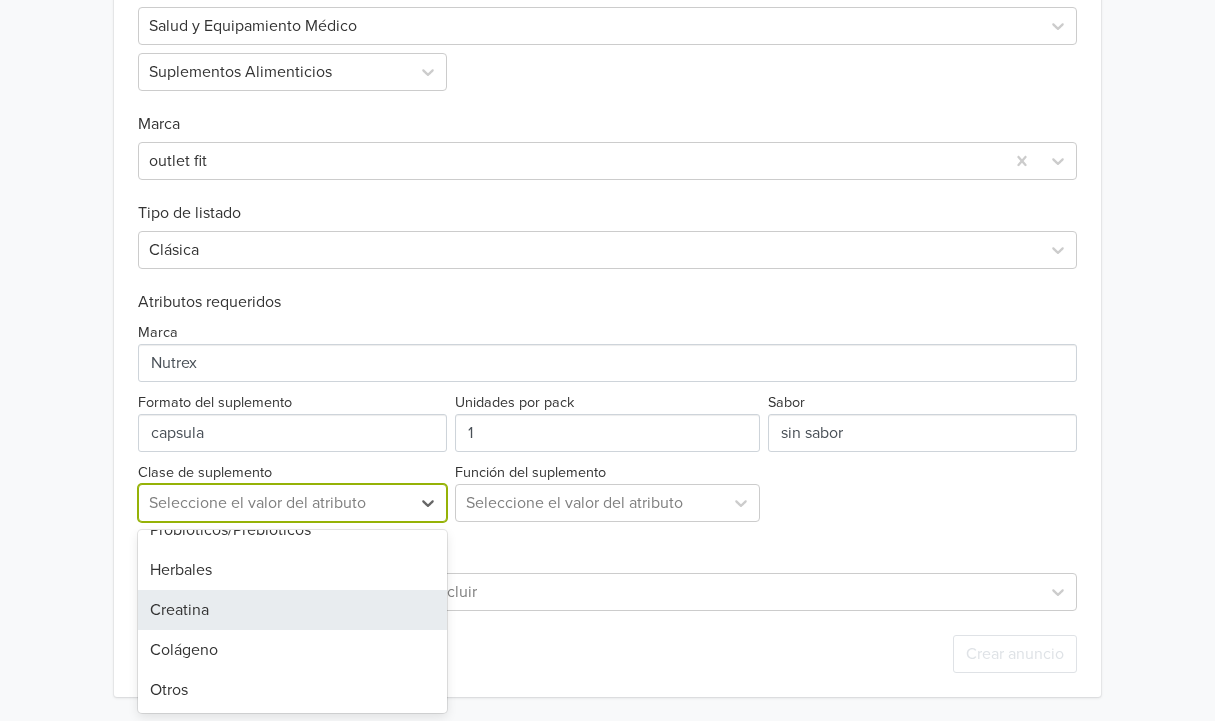 scroll, scrollTop: 185, scrollLeft: 0, axis: vertical 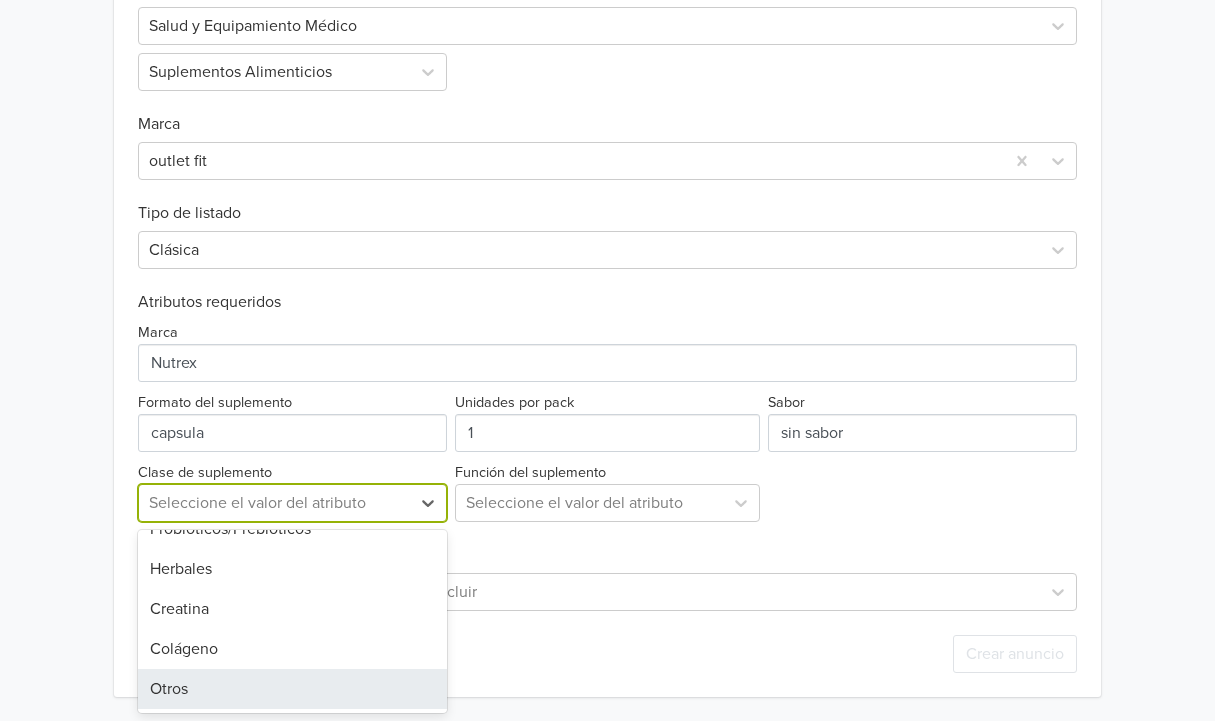 click on "Otros" at bounding box center [292, 689] 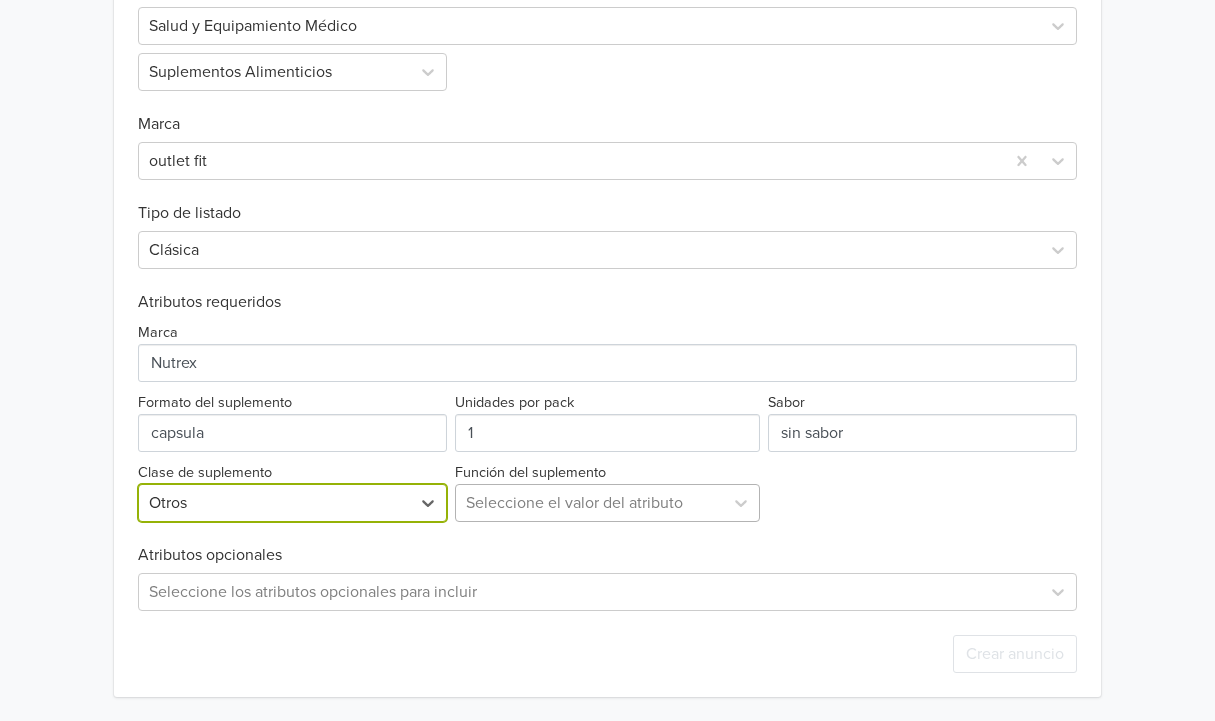 click at bounding box center [589, 503] 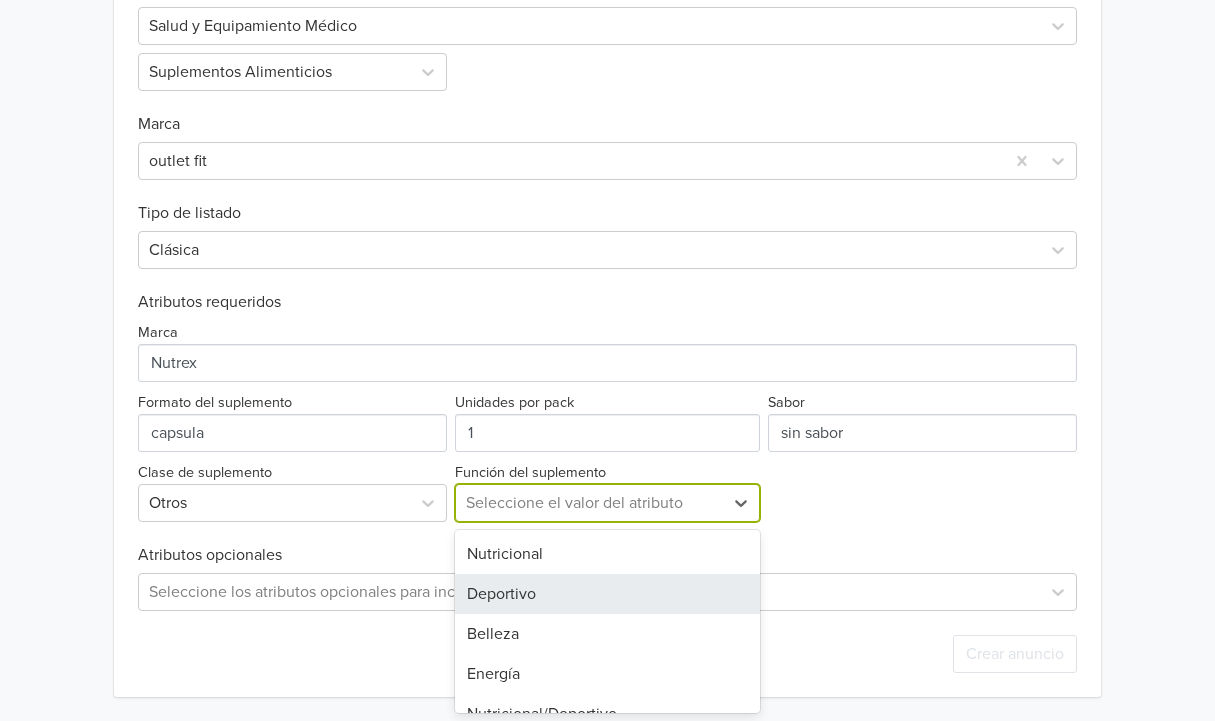 click on "Deportivo" at bounding box center (607, 594) 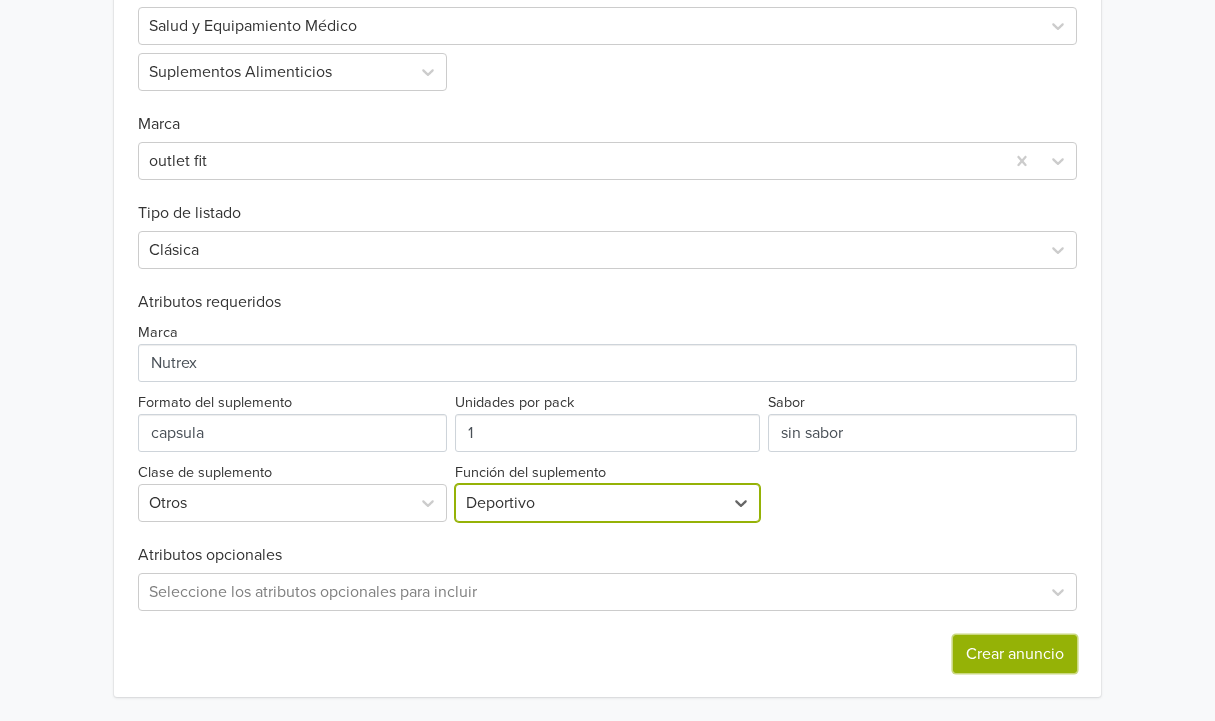 click on "Crear anuncio" at bounding box center (1015, 654) 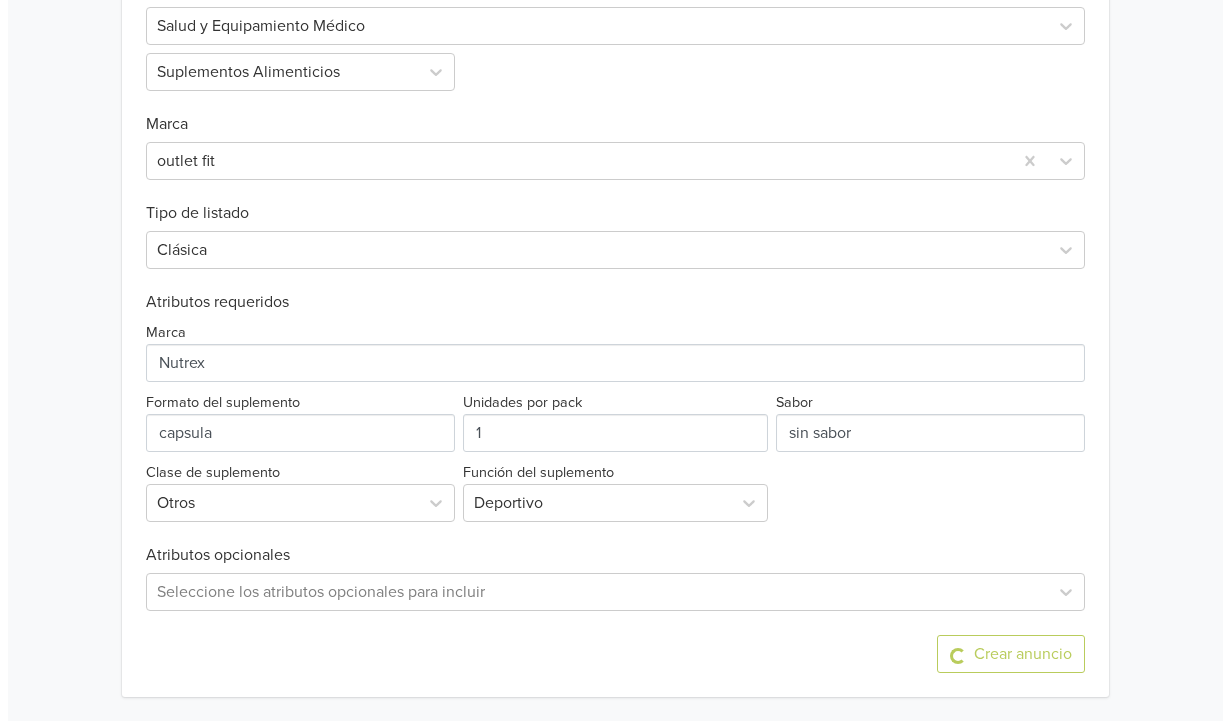 scroll, scrollTop: 0, scrollLeft: 0, axis: both 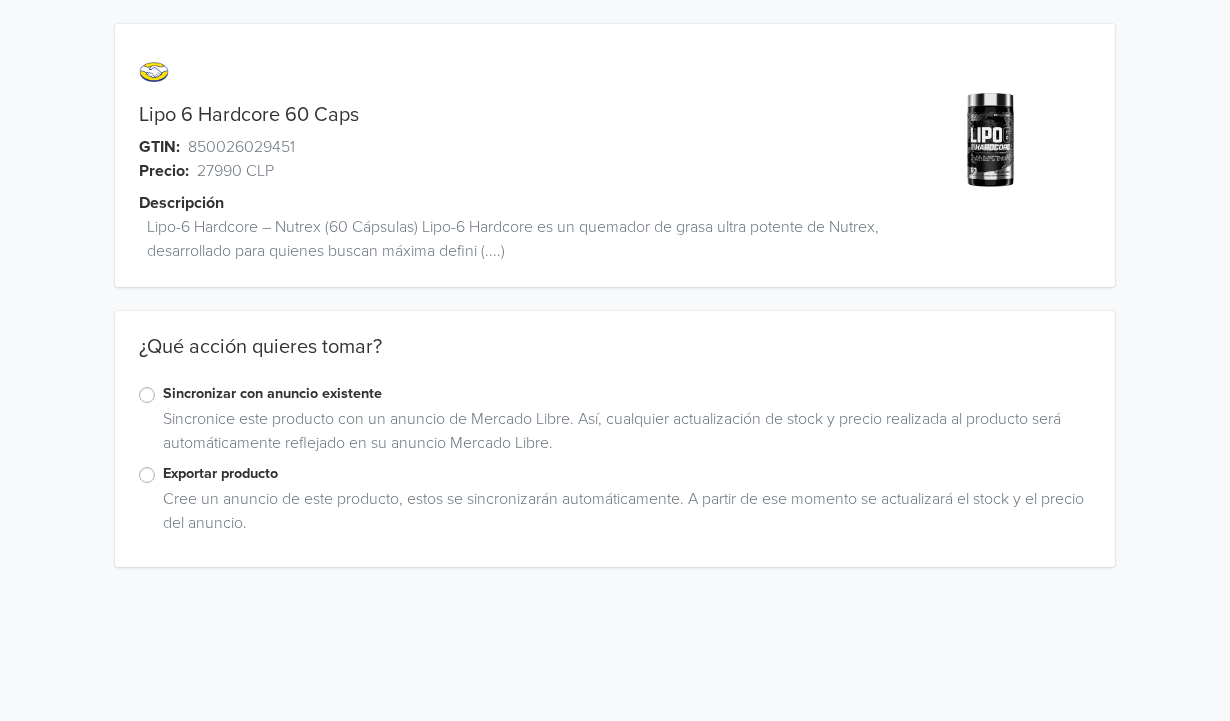 click on "Exportar producto" at bounding box center (627, 474) 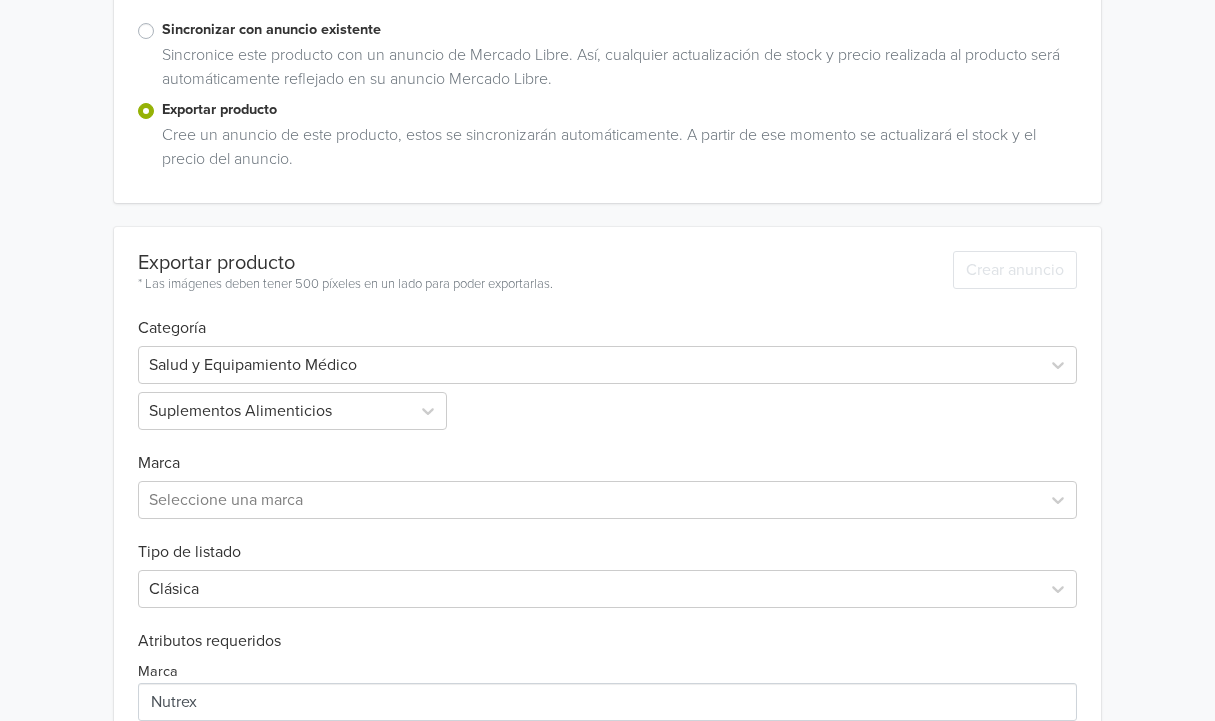 scroll, scrollTop: 386, scrollLeft: 0, axis: vertical 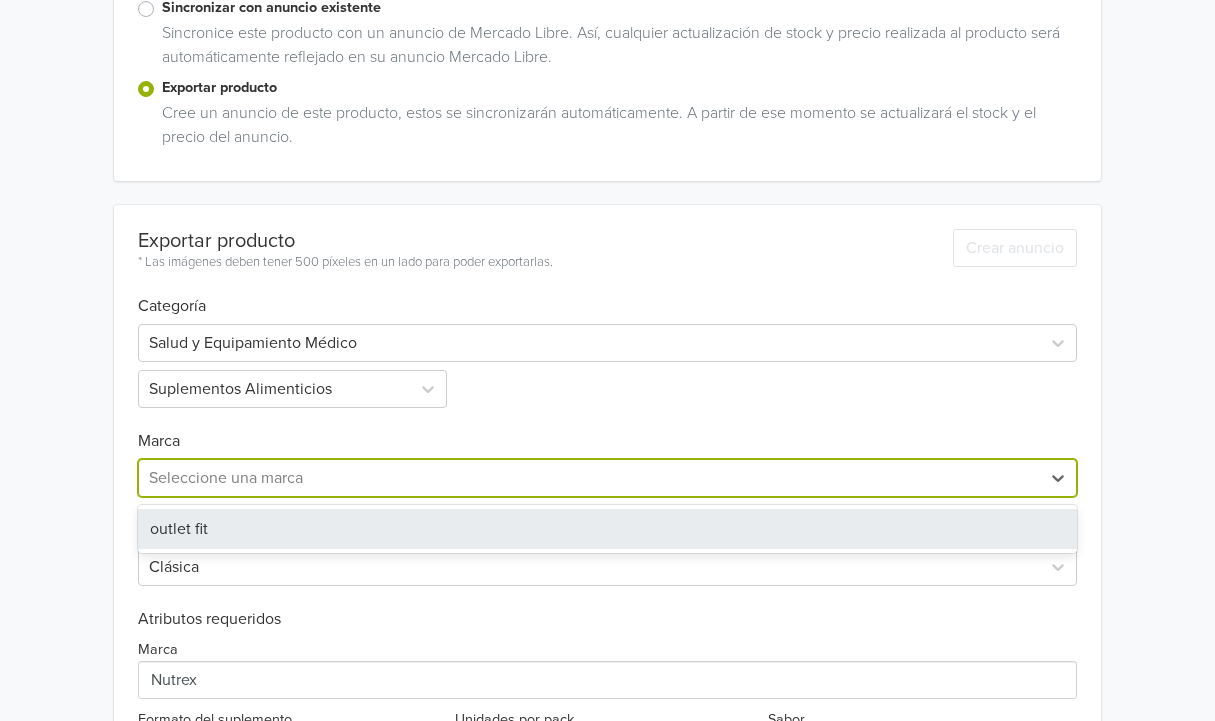 click at bounding box center (590, 478) 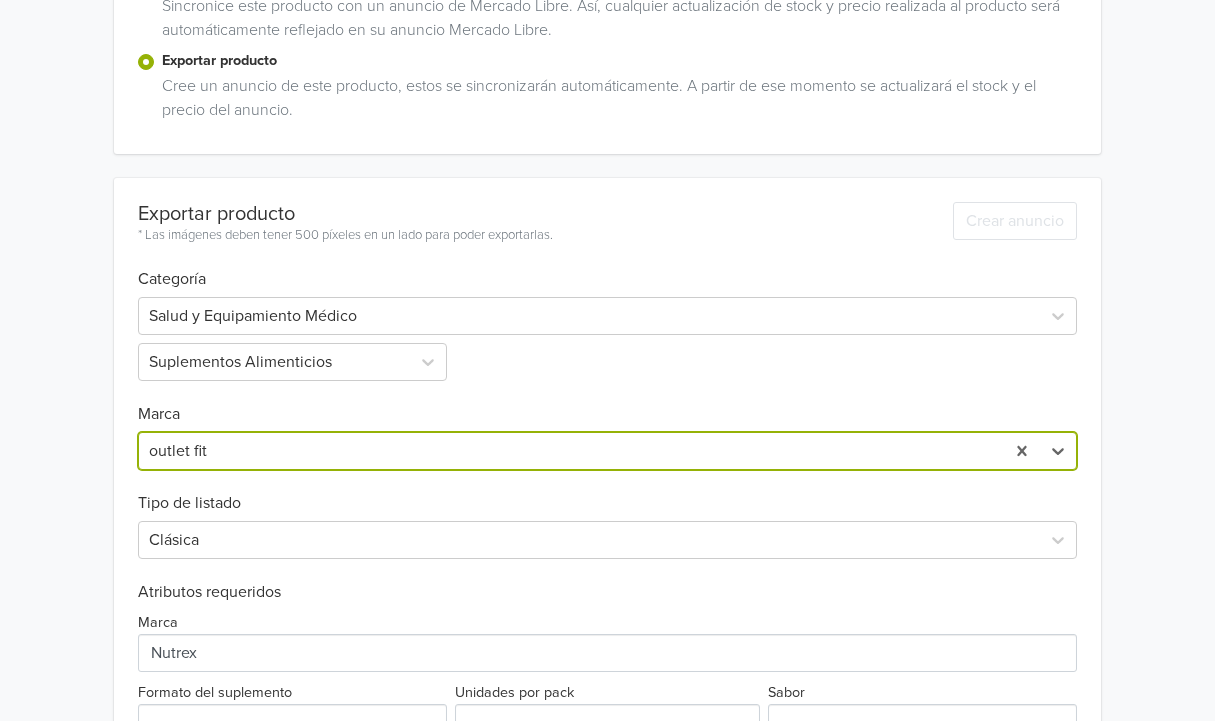 scroll, scrollTop: 554, scrollLeft: 0, axis: vertical 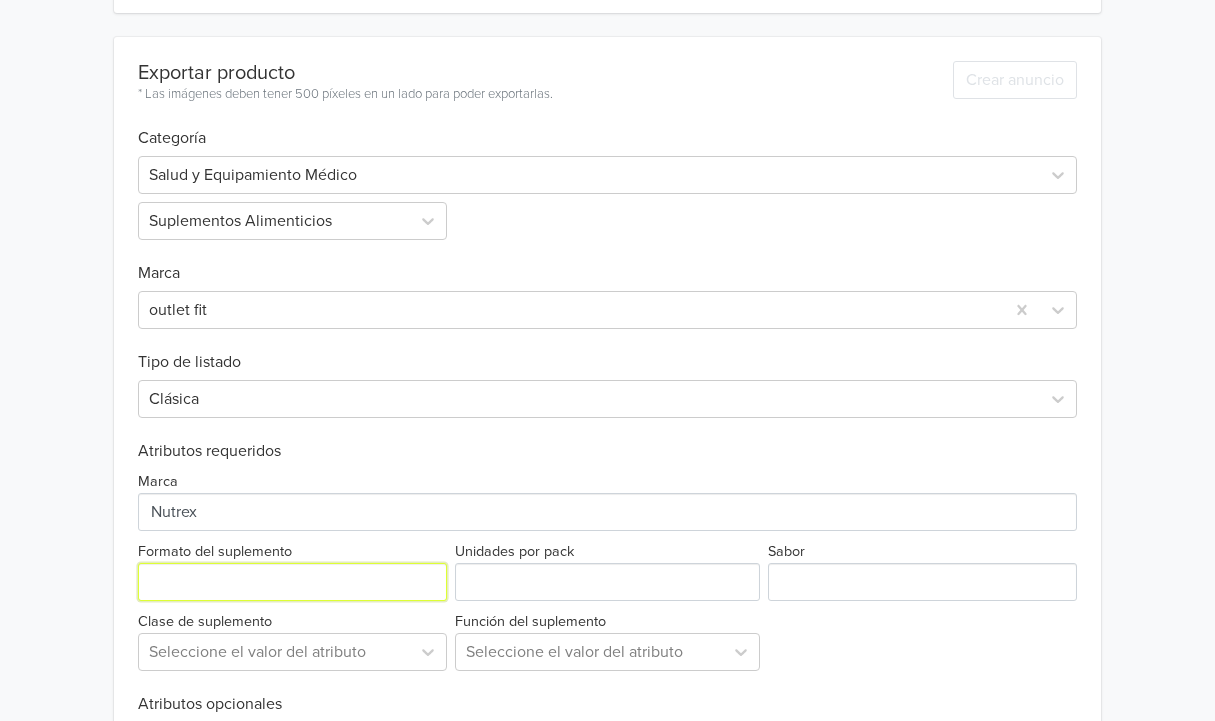 click on "Formato del suplemento" at bounding box center [292, 582] 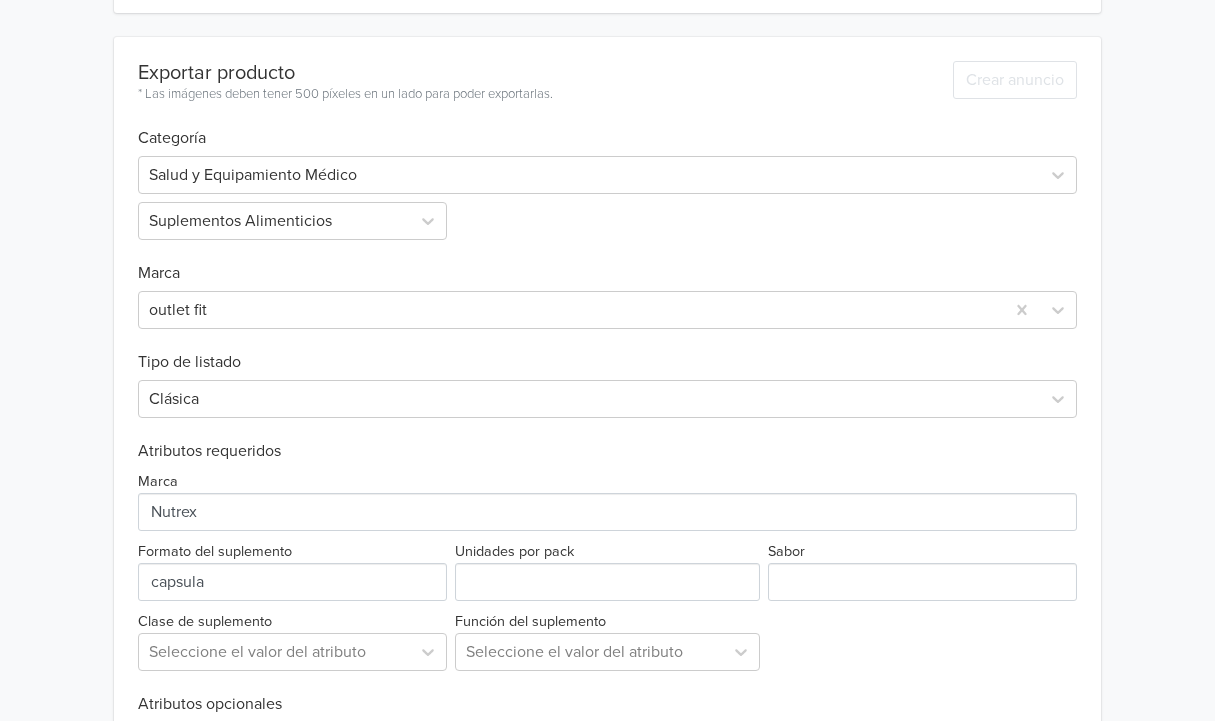 click on "Función del suplemento Seleccione el valor del atributo" at bounding box center [607, 640] 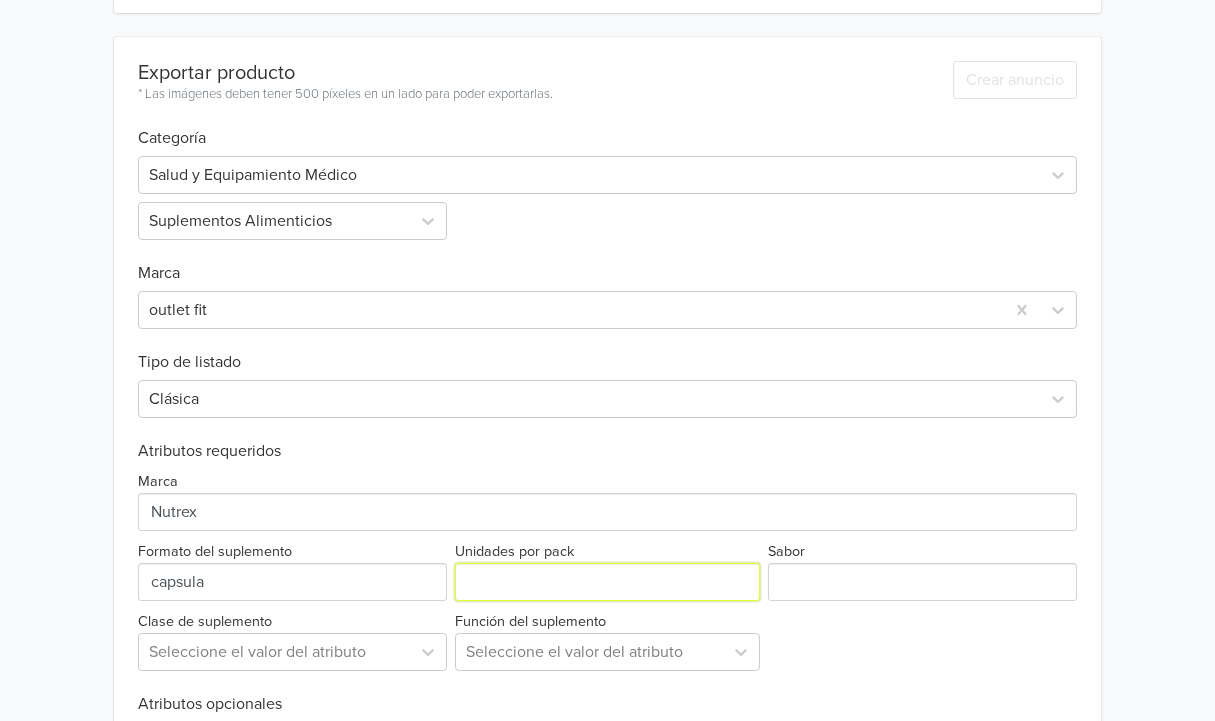 click on "Unidades por pack" at bounding box center (607, 582) 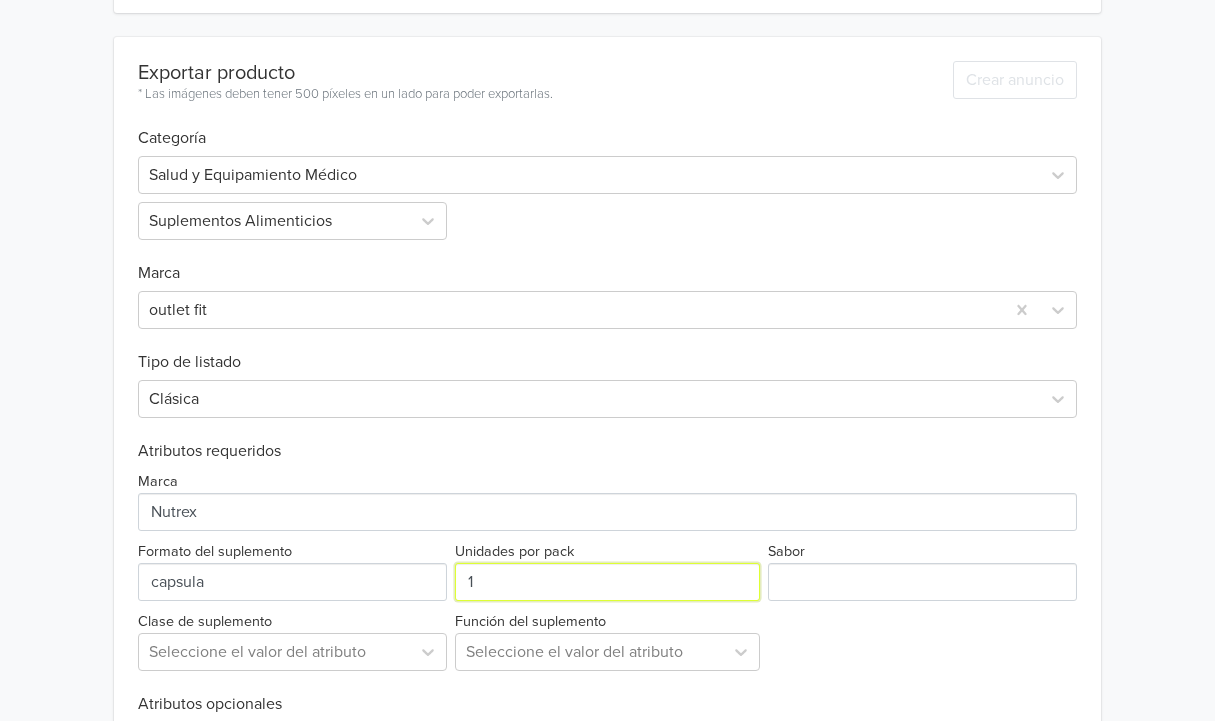 type on "1" 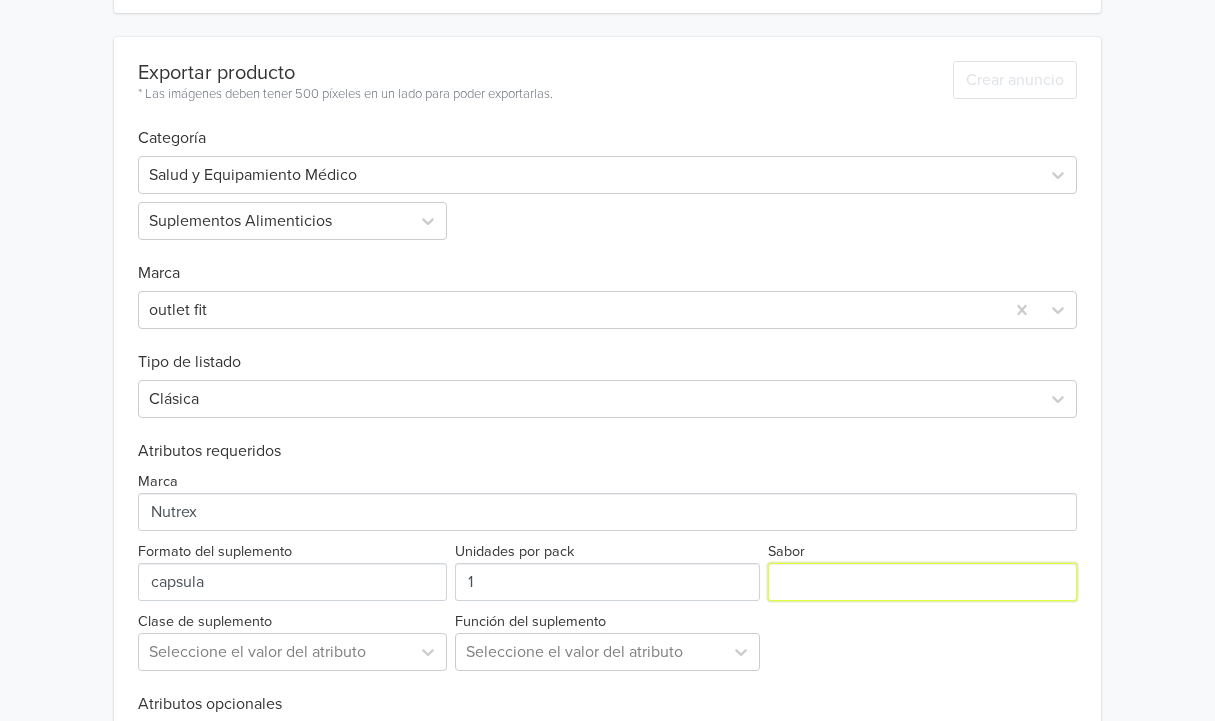 click on "Sabor" at bounding box center [922, 582] 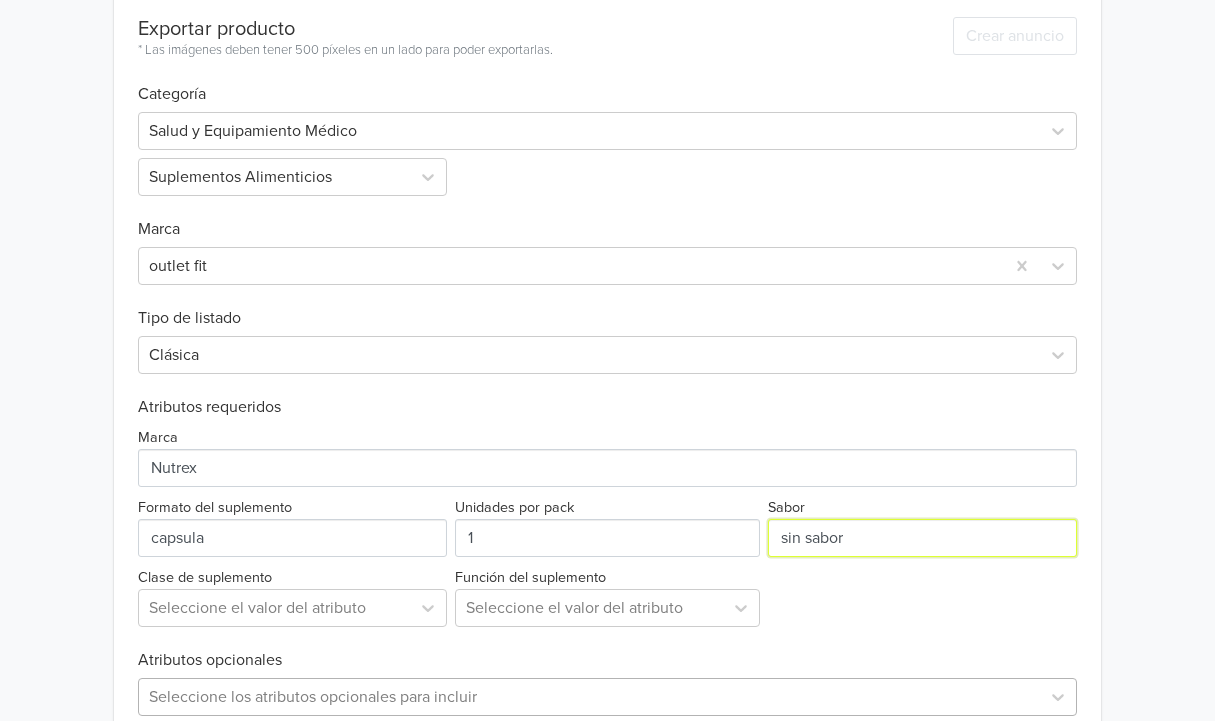 scroll, scrollTop: 703, scrollLeft: 0, axis: vertical 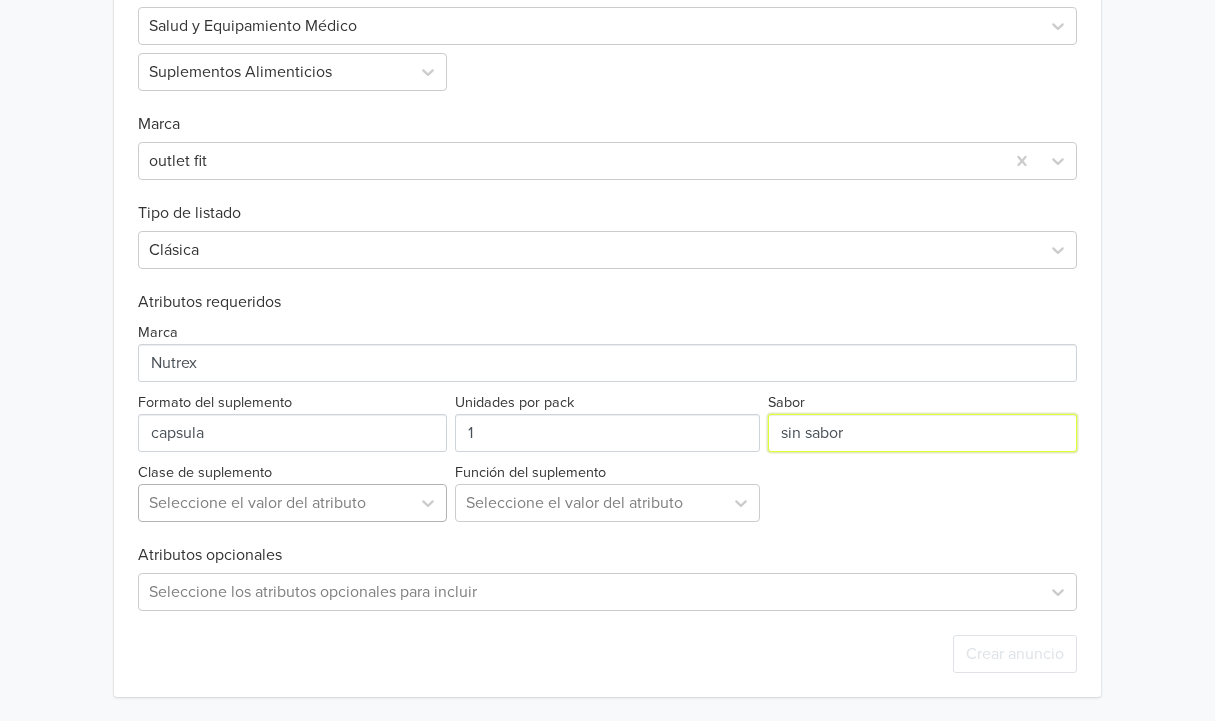 type on "sin sabor" 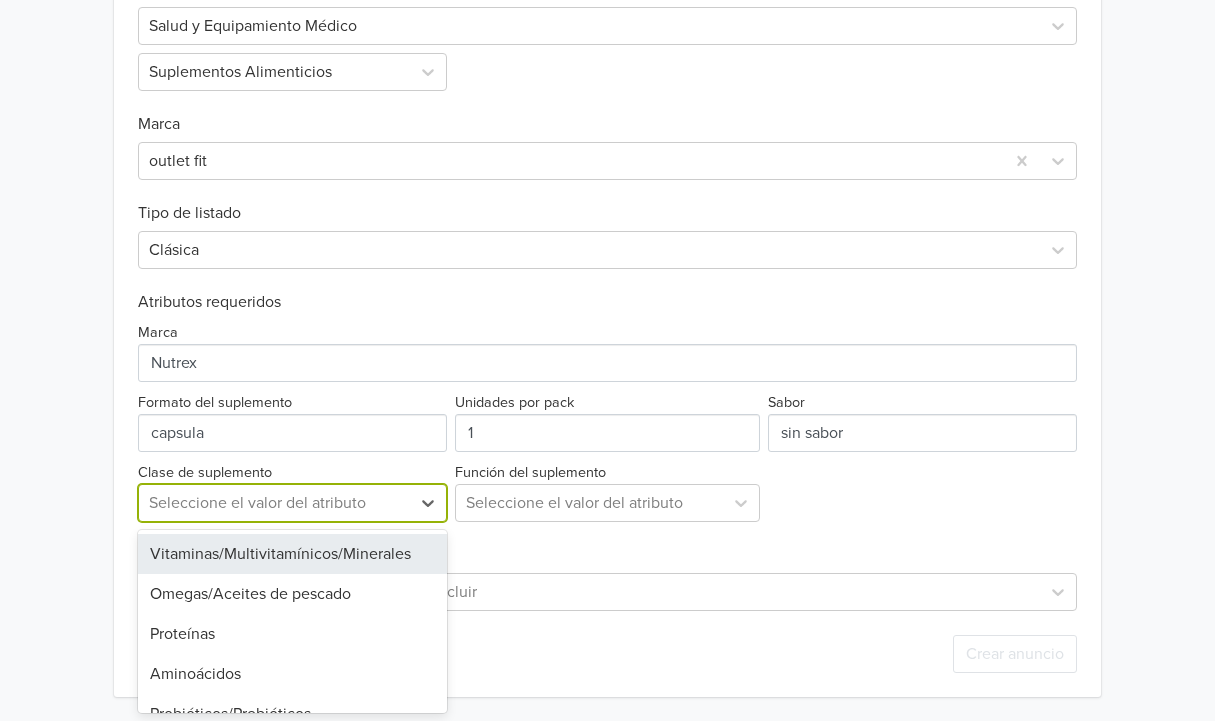 click at bounding box center [274, 503] 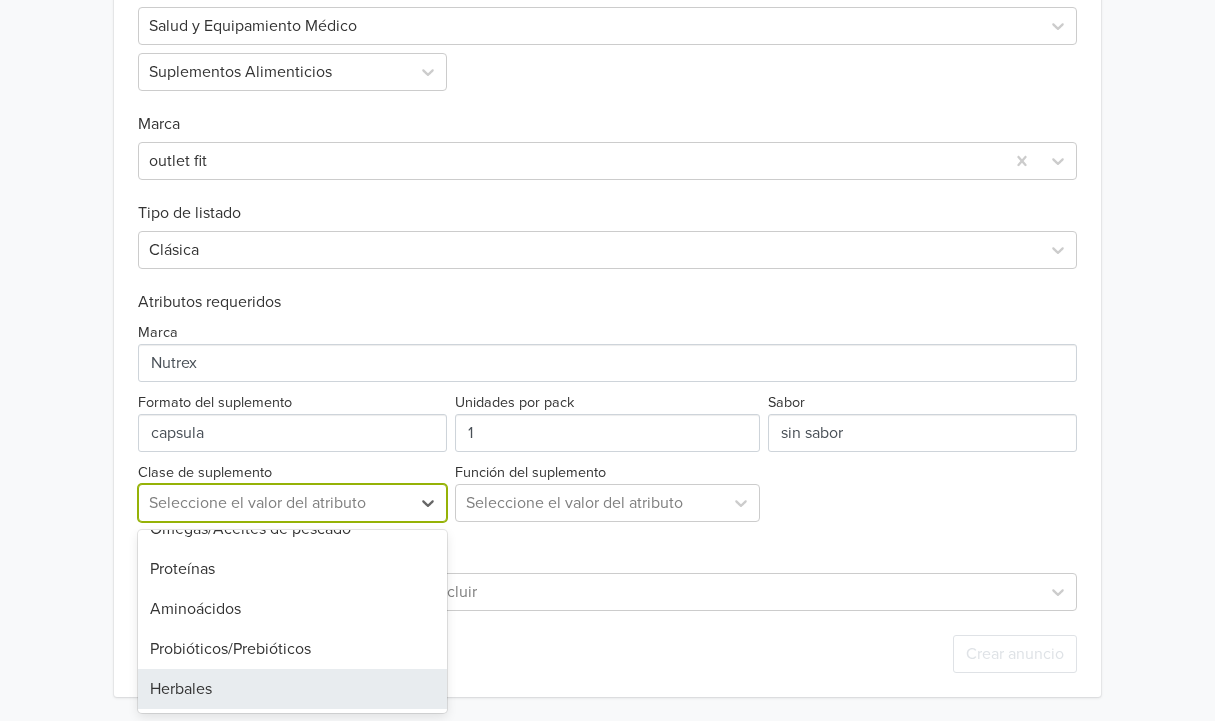scroll, scrollTop: 185, scrollLeft: 0, axis: vertical 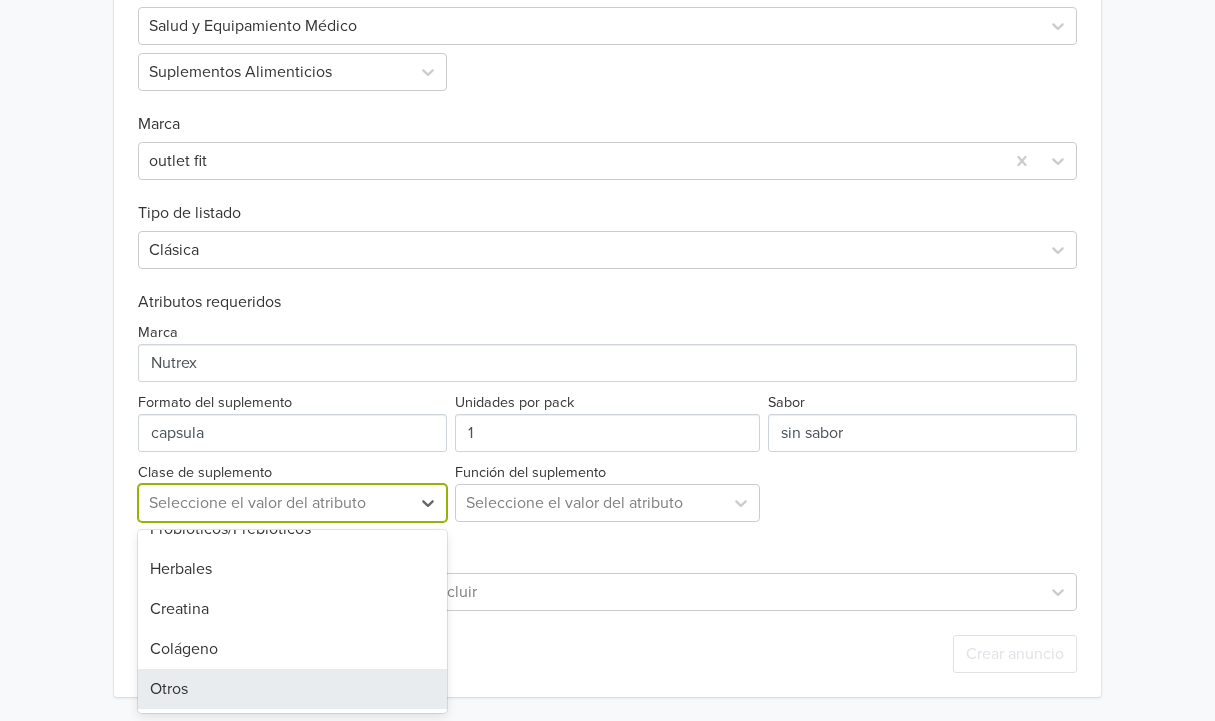 click on "Otros" at bounding box center (292, 689) 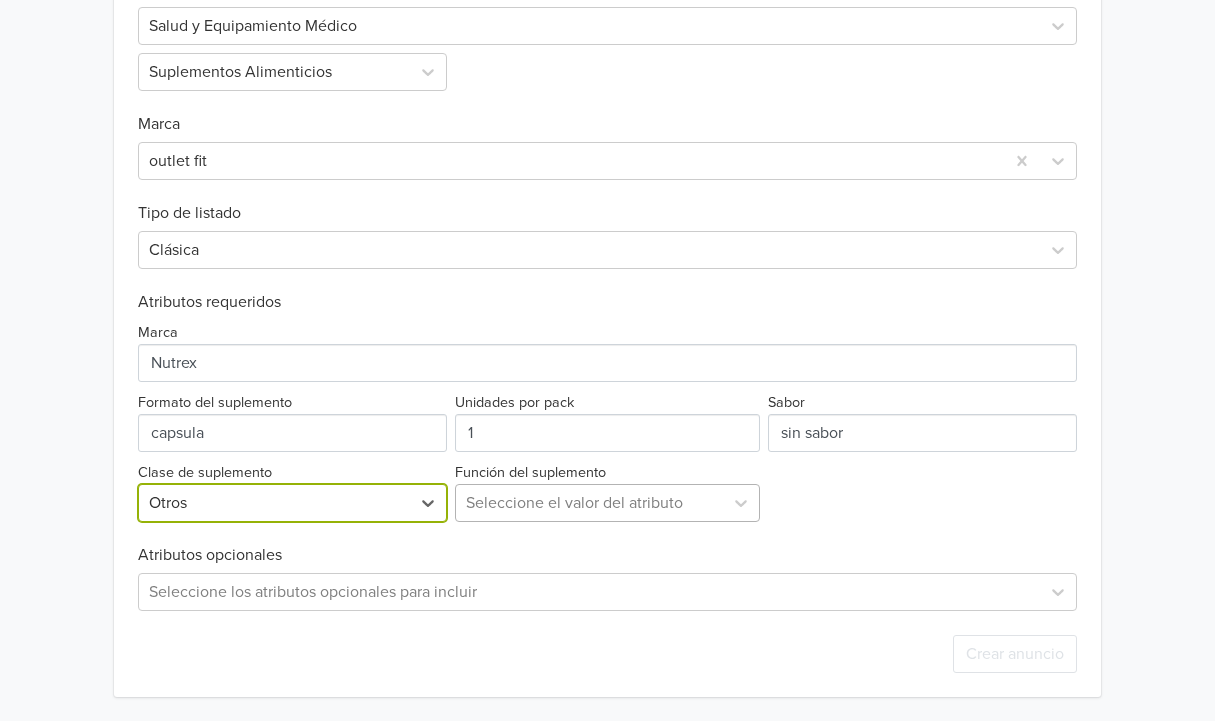 click at bounding box center (589, 503) 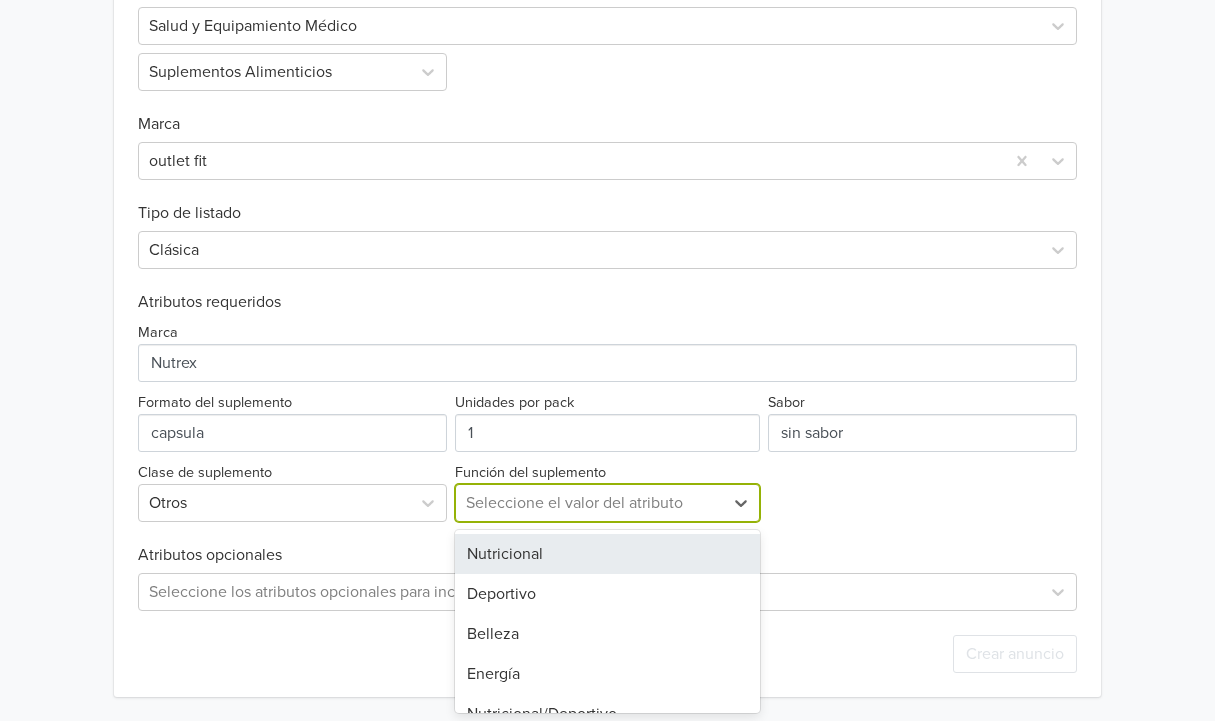 click on "Nutricional" at bounding box center [607, 554] 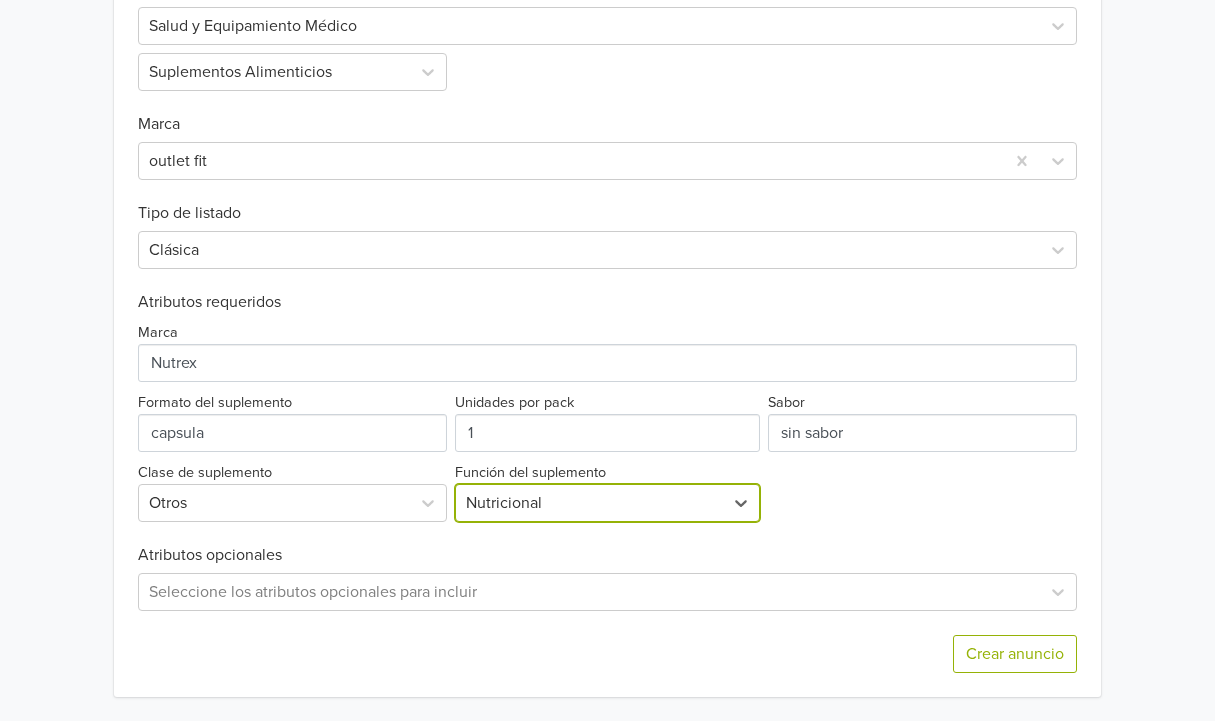 click at bounding box center [589, 503] 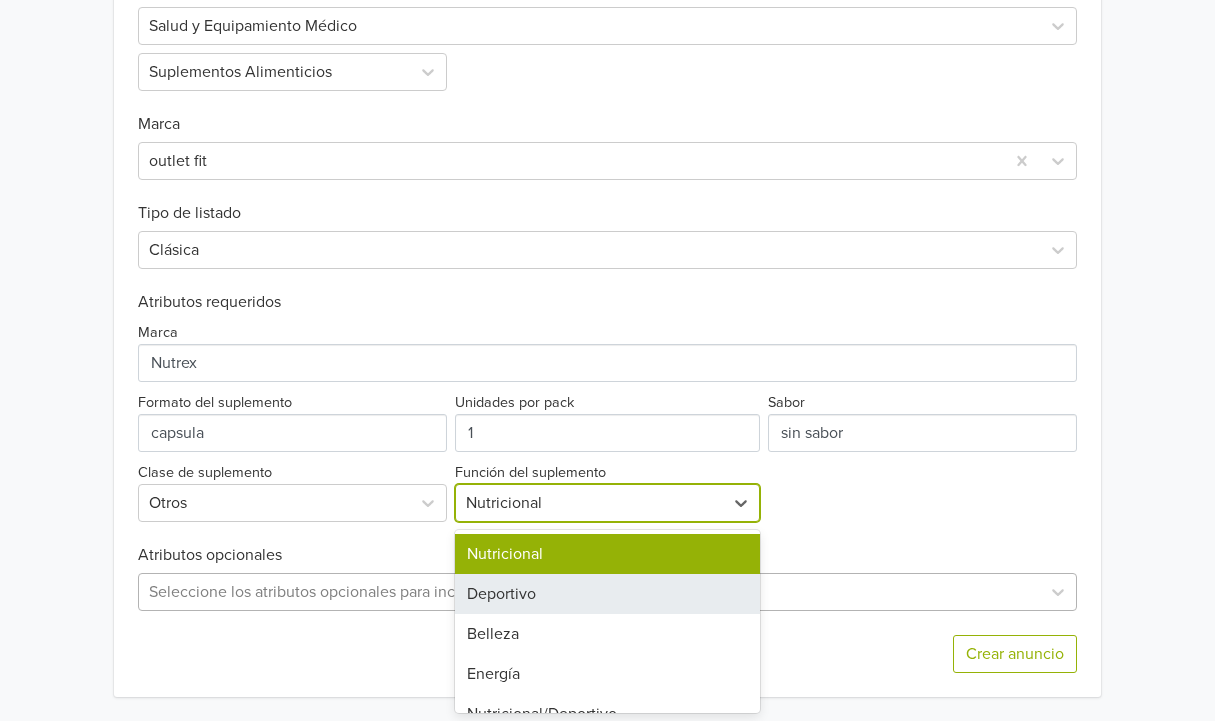 click on "Deportivo" at bounding box center (607, 594) 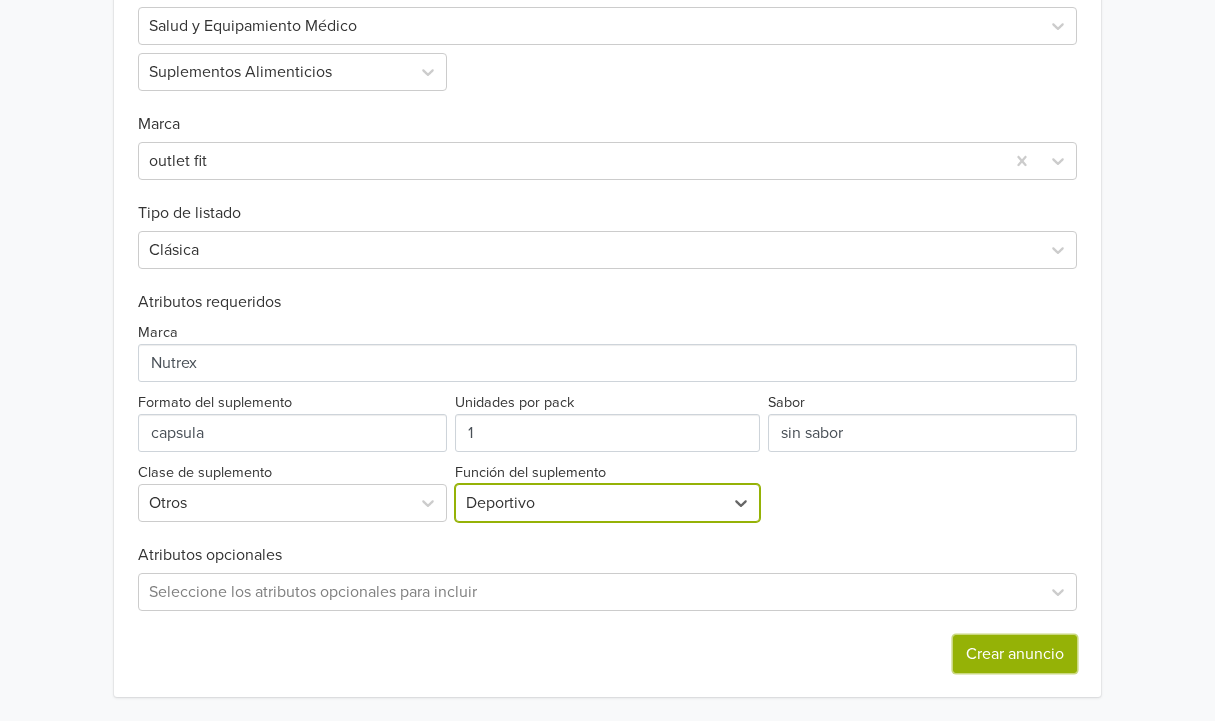click on "Crear anuncio" at bounding box center (1015, 654) 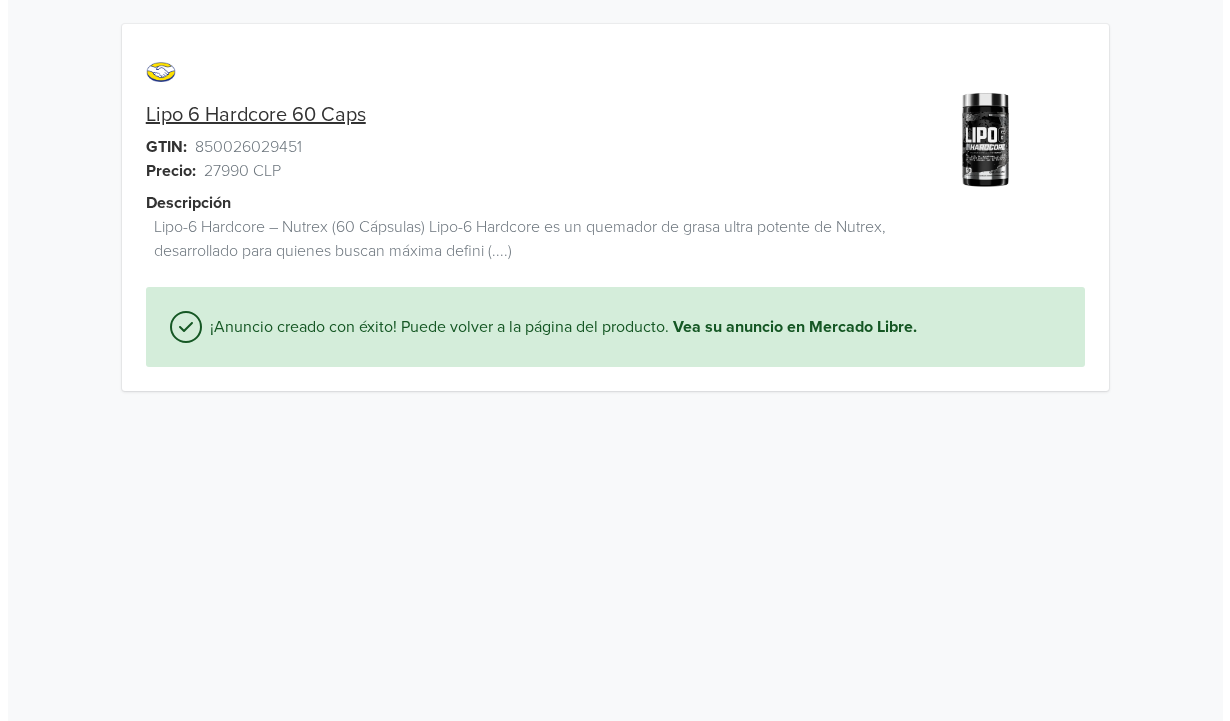 scroll, scrollTop: 0, scrollLeft: 0, axis: both 